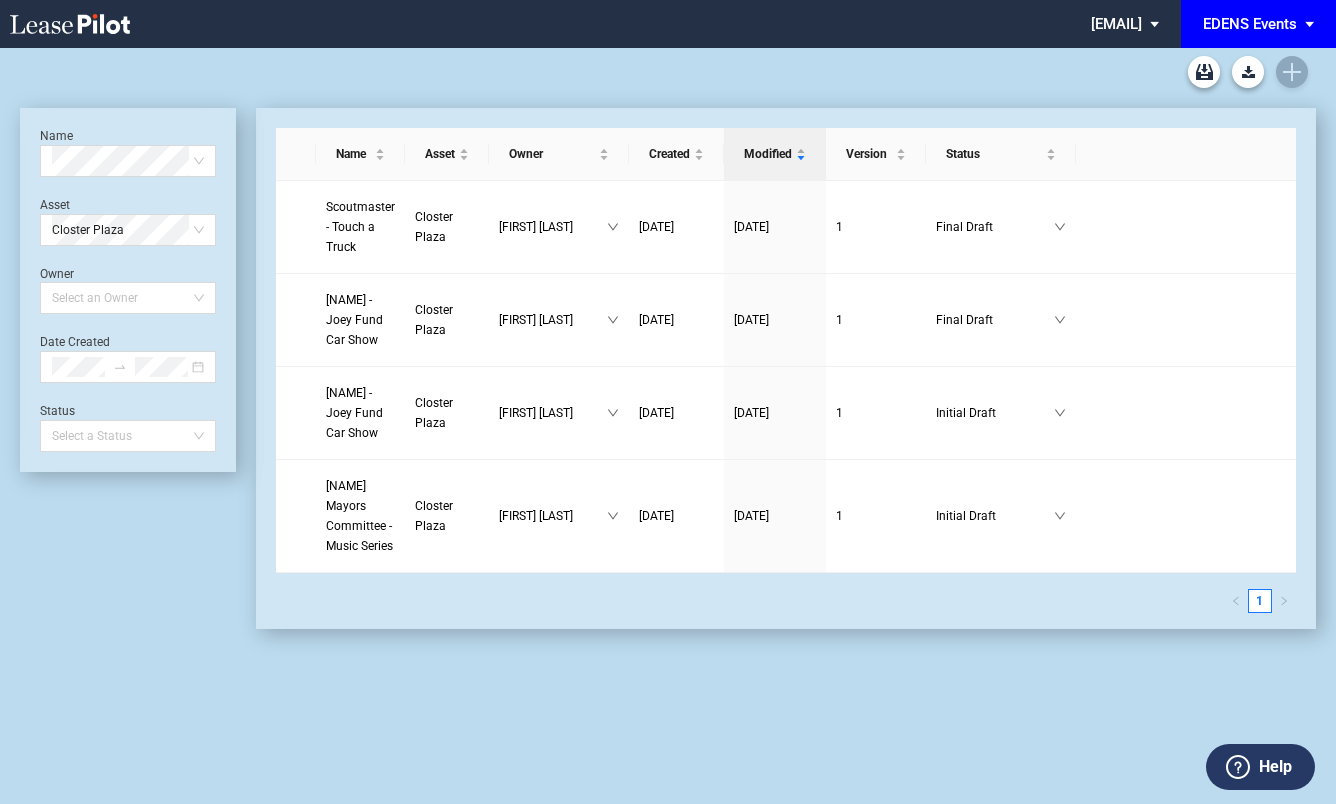 scroll, scrollTop: 0, scrollLeft: 0, axis: both 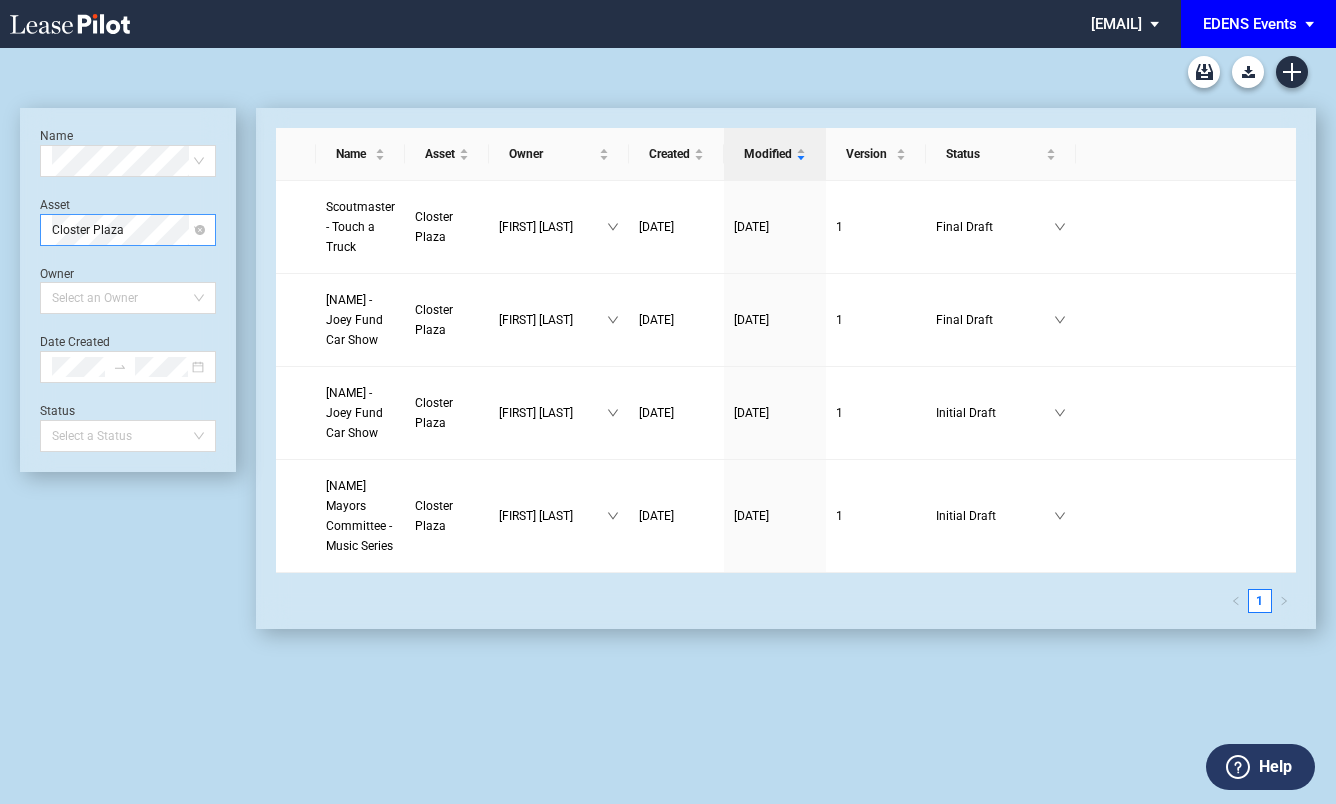 click on "Closter Plaza" at bounding box center (128, 230) 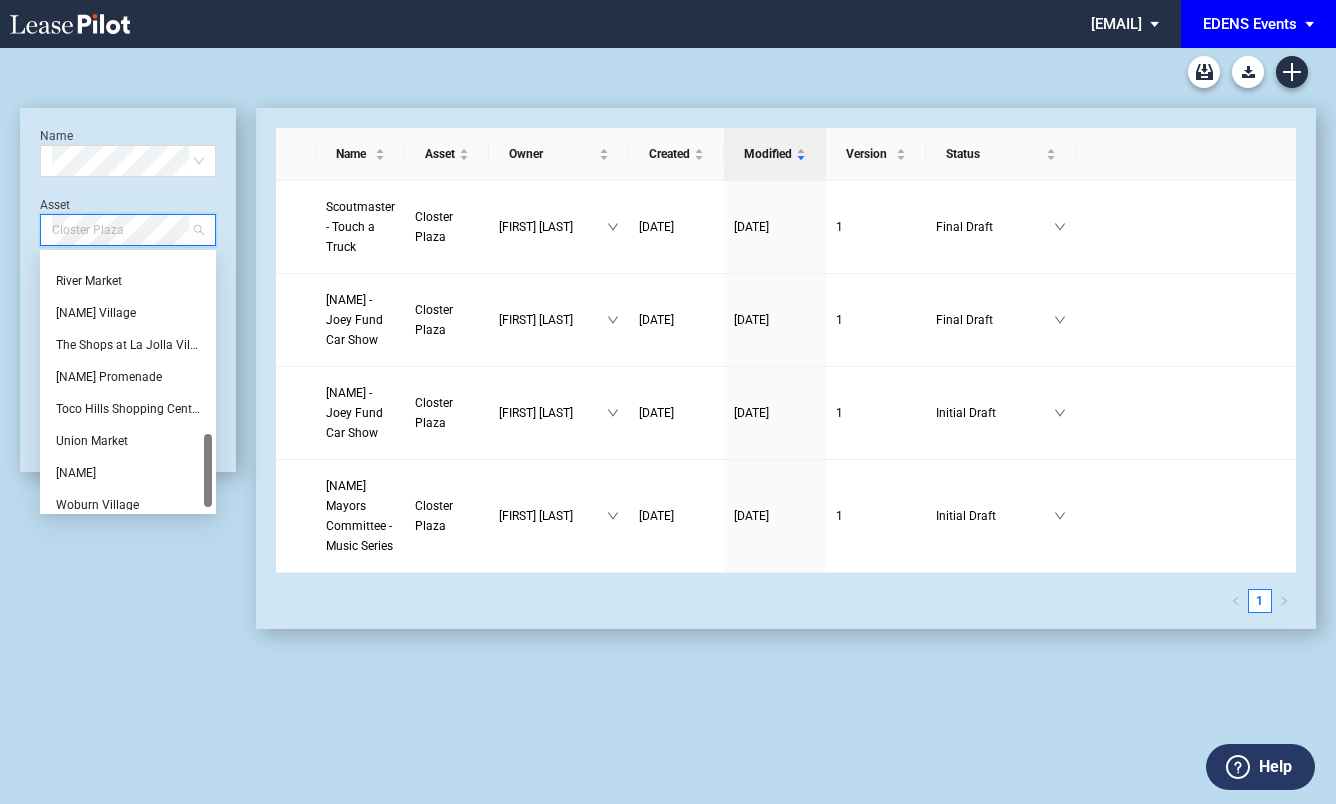 scroll, scrollTop: 640, scrollLeft: 0, axis: vertical 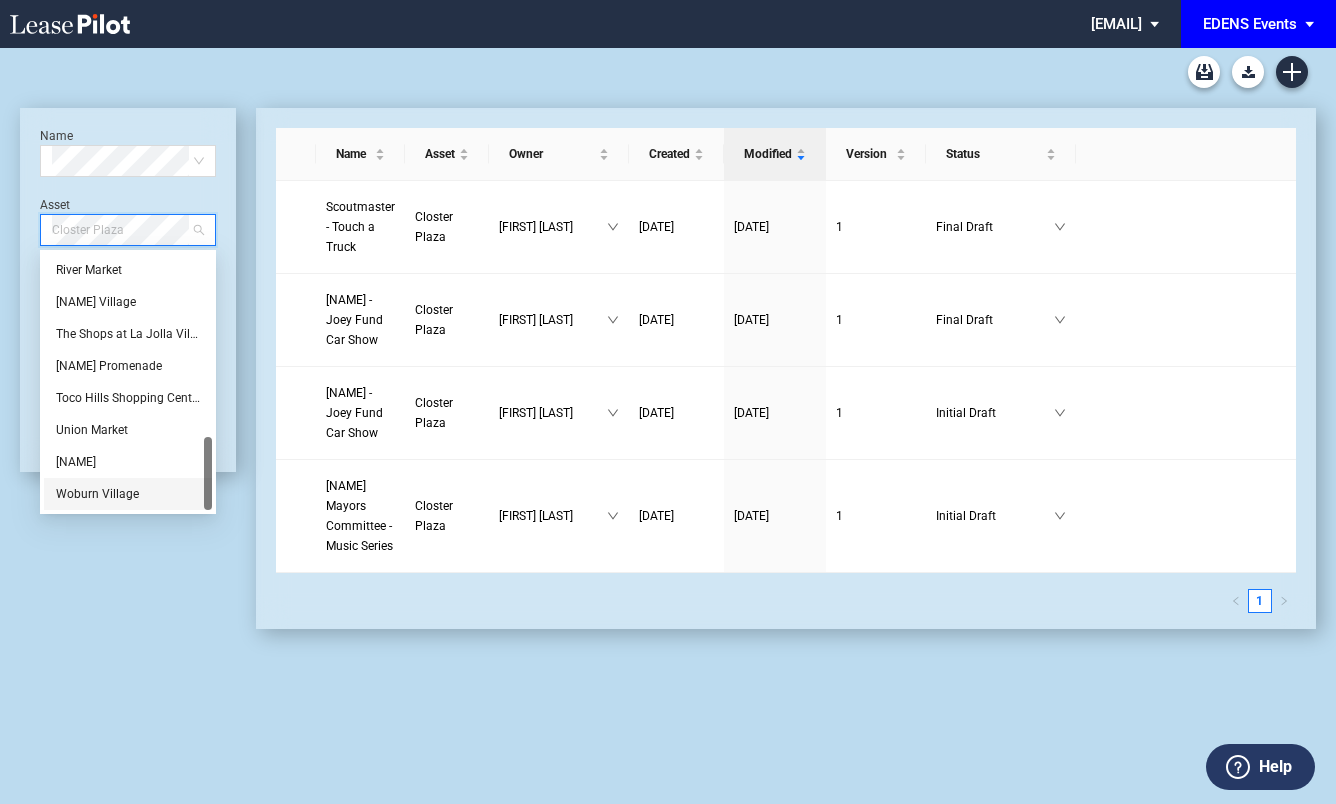 click on "Woburn Village" at bounding box center [128, 494] 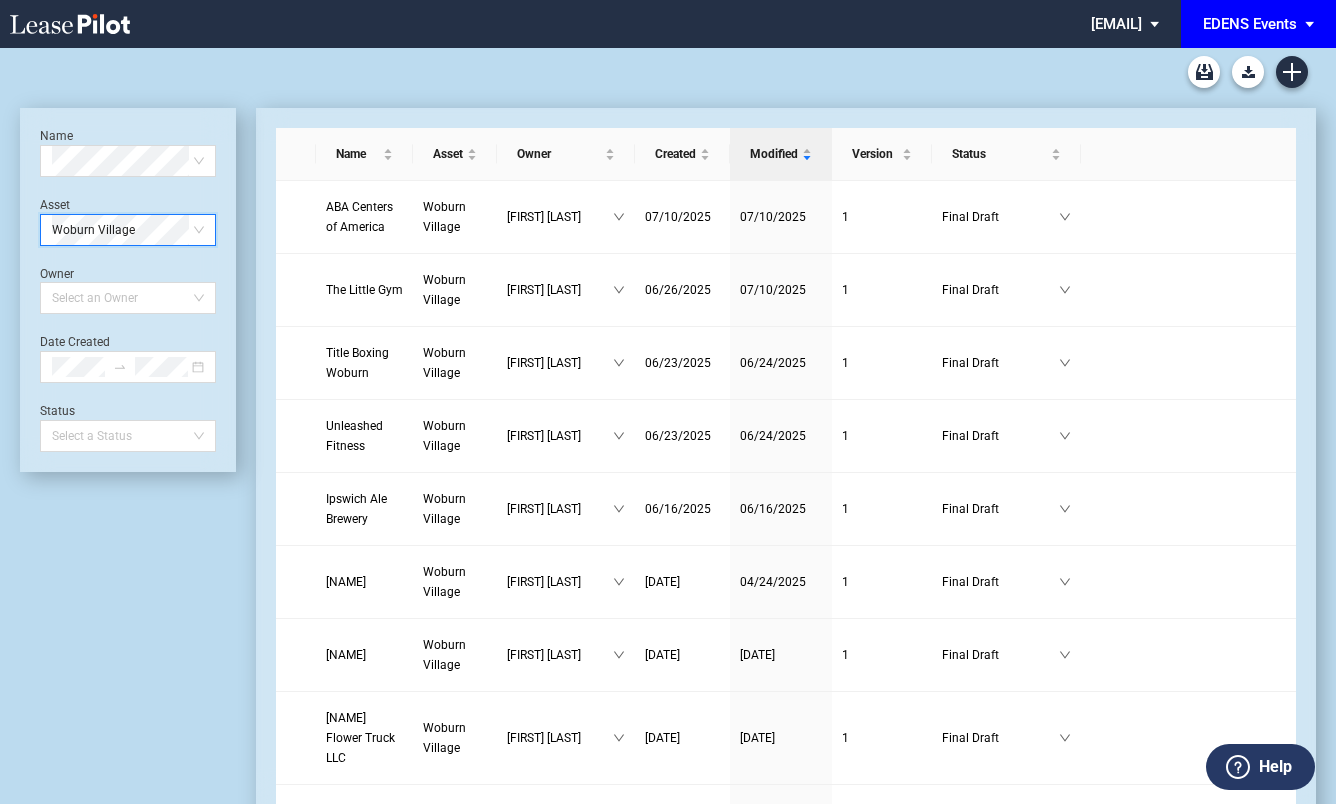 click on "EDENS Events" at bounding box center [1250, 24] 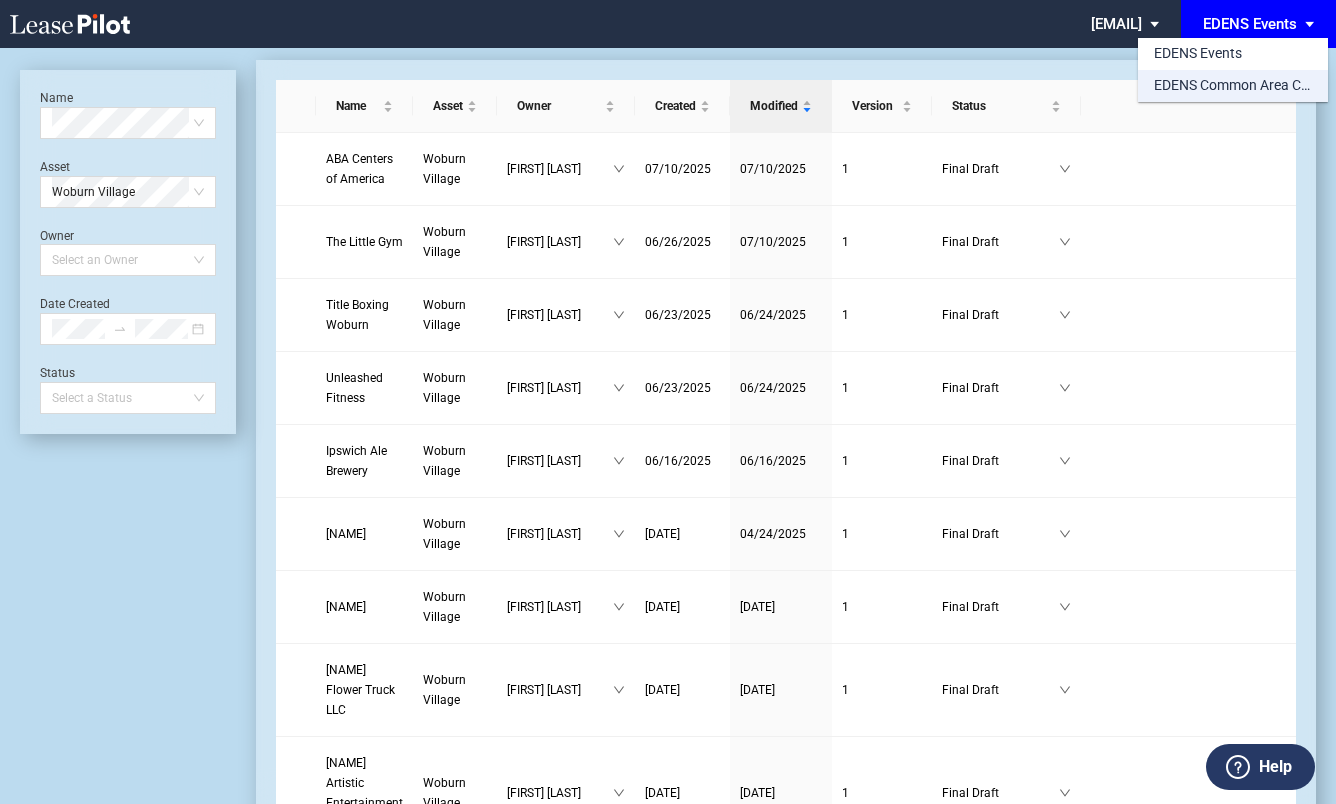 click on "EDENS Common Area Consents" at bounding box center [1233, 86] 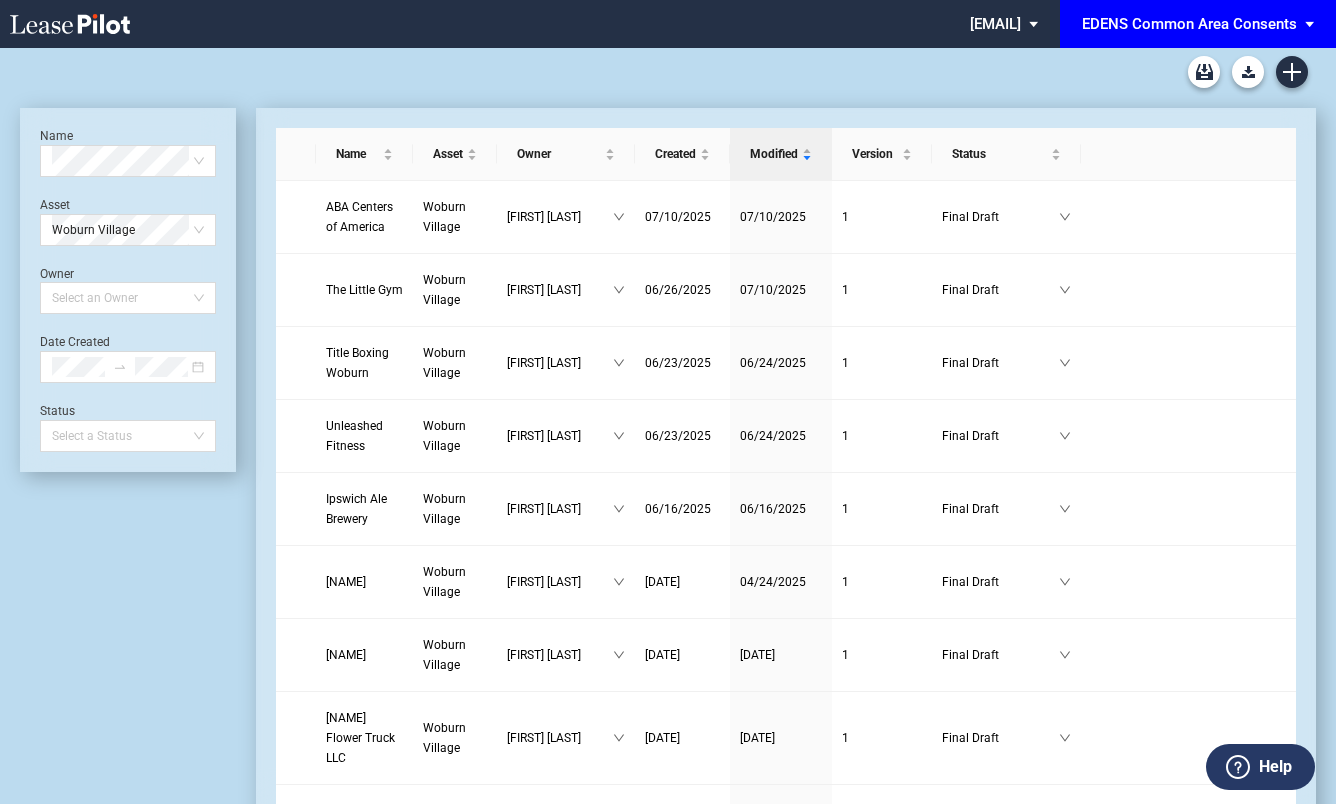 scroll, scrollTop: 48, scrollLeft: 0, axis: vertical 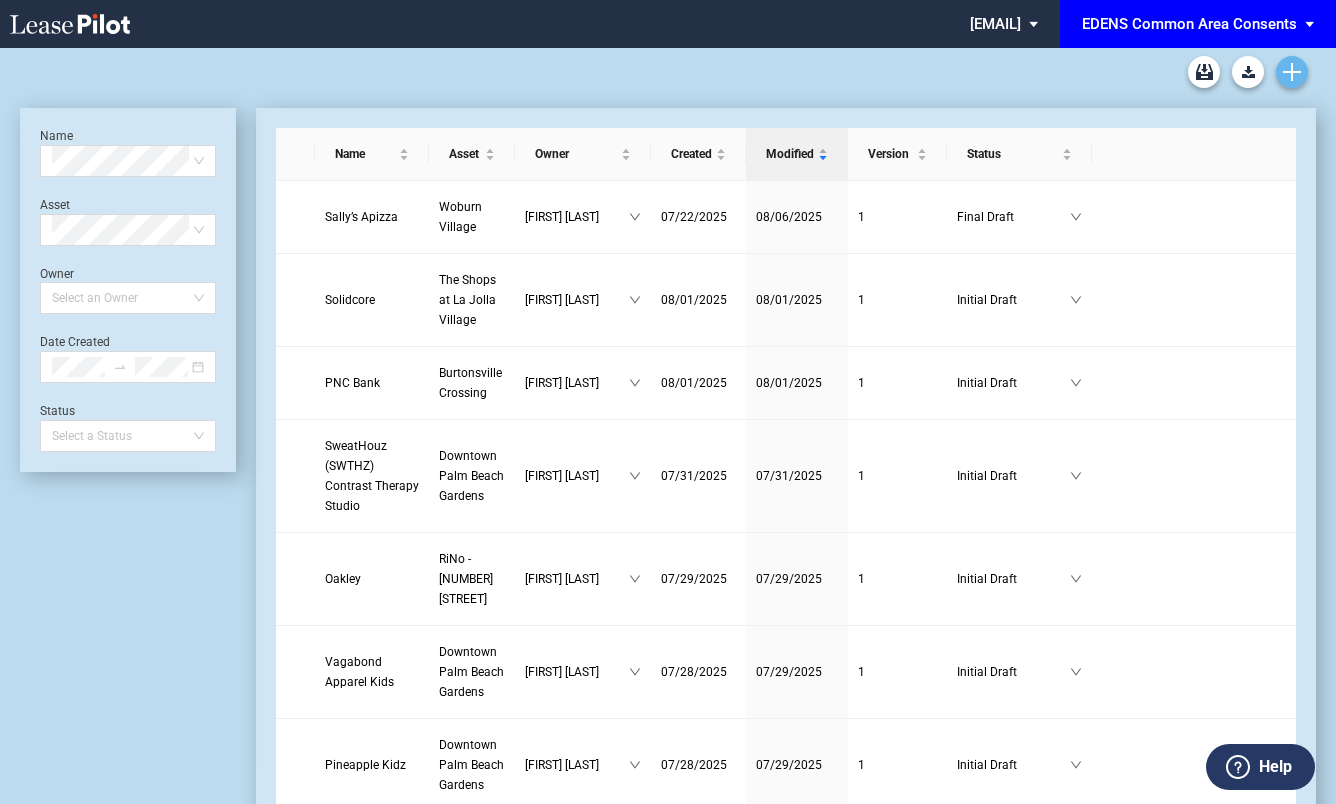 click 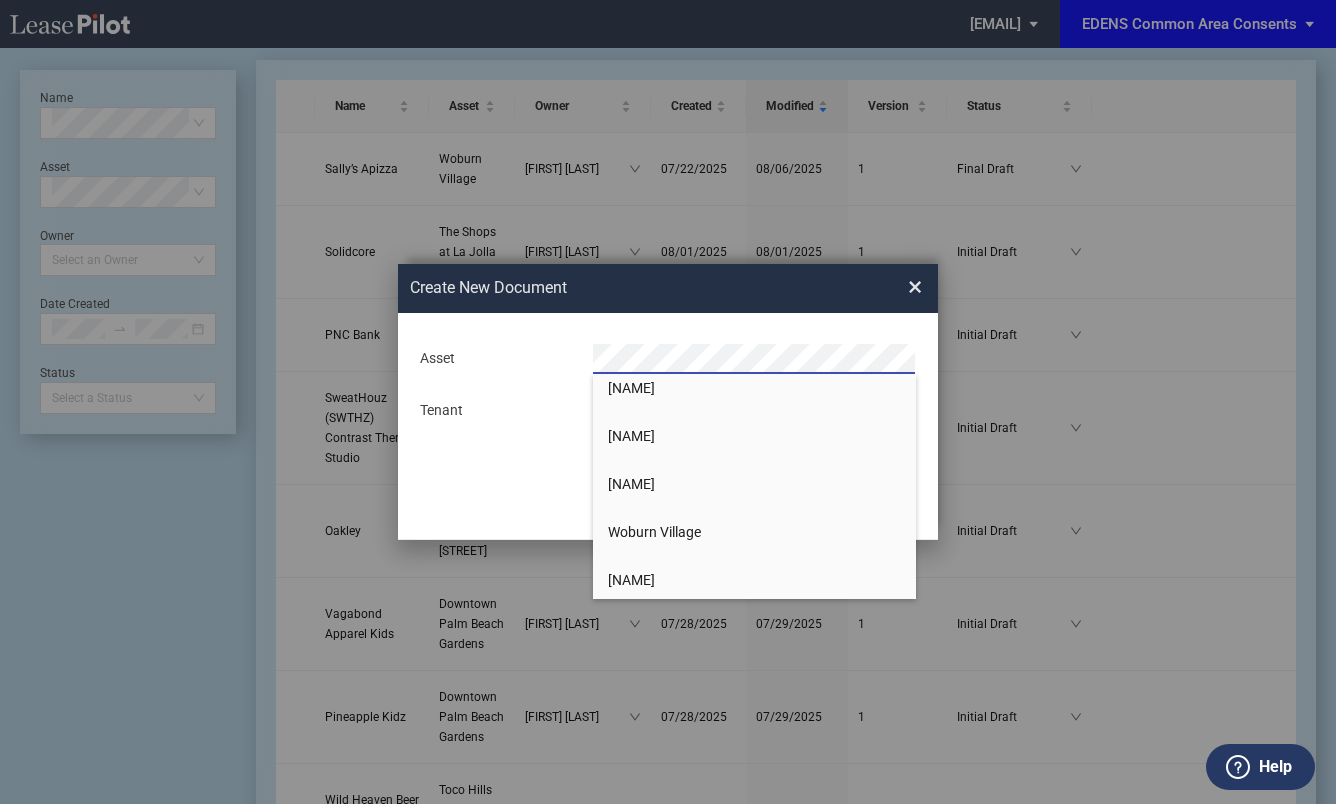 scroll, scrollTop: 7013, scrollLeft: 0, axis: vertical 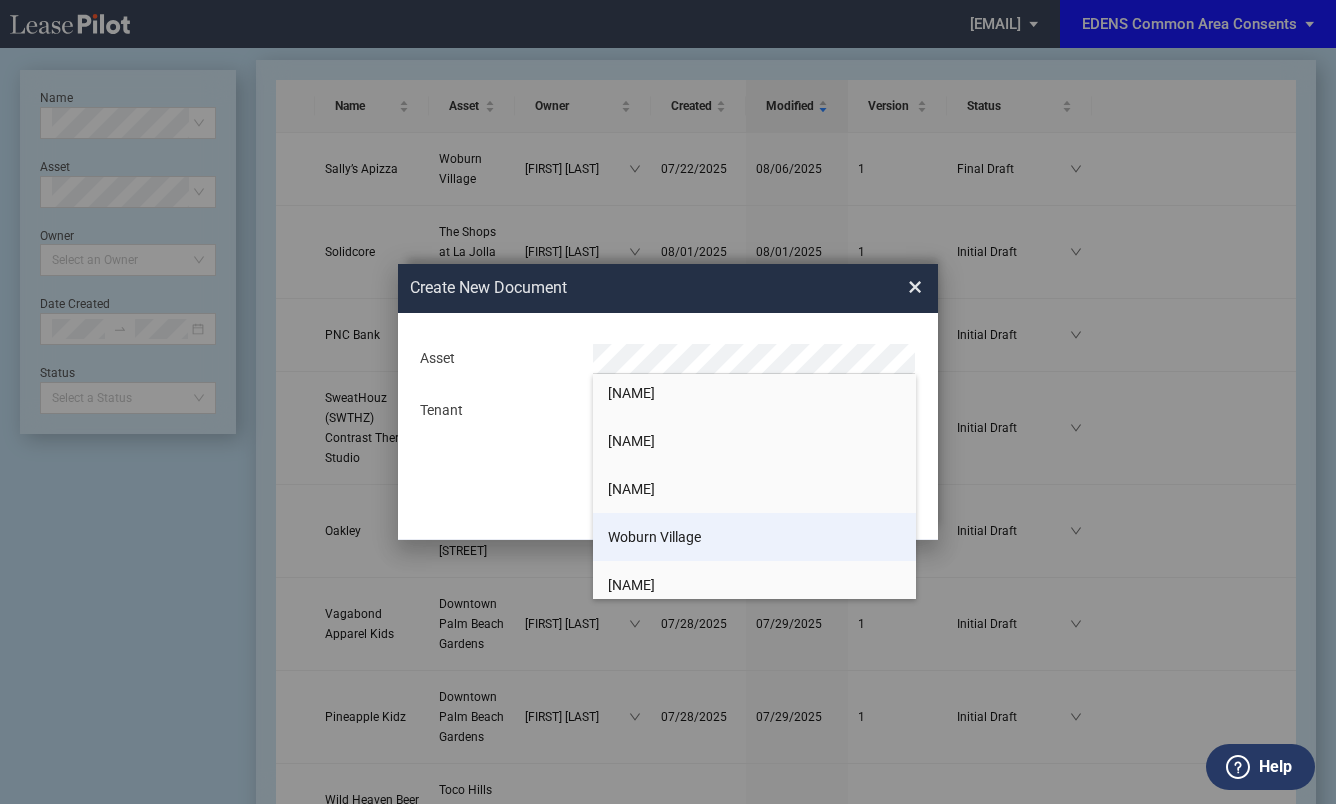 click on "Woburn Village" at bounding box center (754, 537) 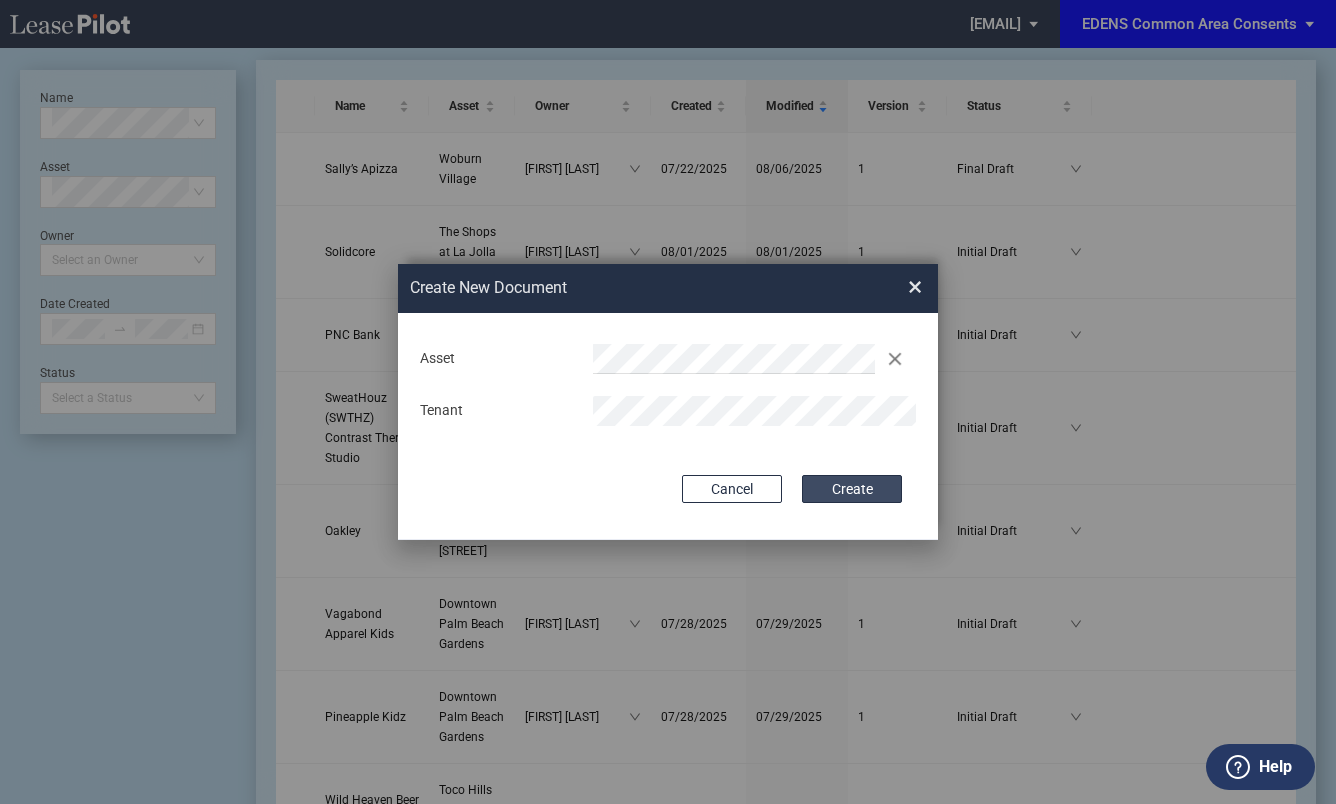 click on "Create" at bounding box center [852, 489] 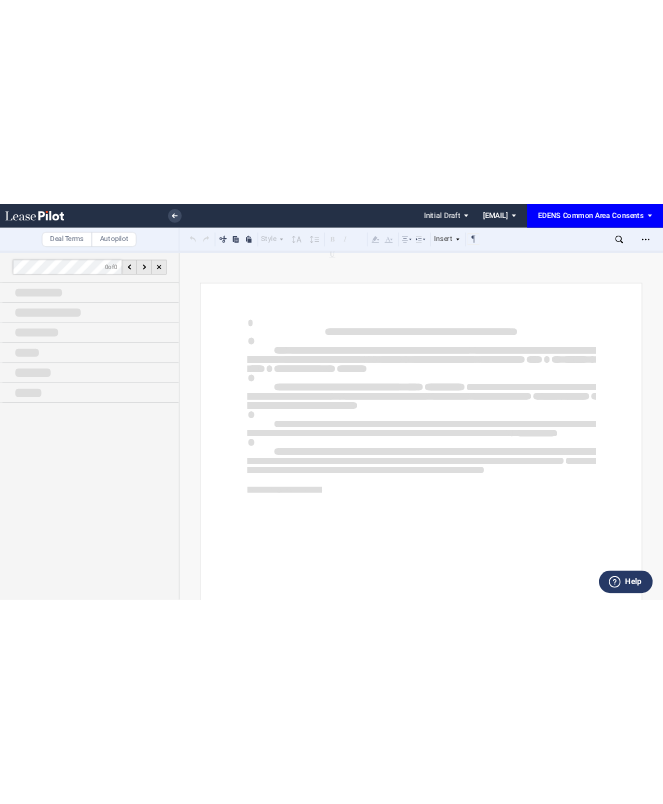 scroll, scrollTop: 0, scrollLeft: 0, axis: both 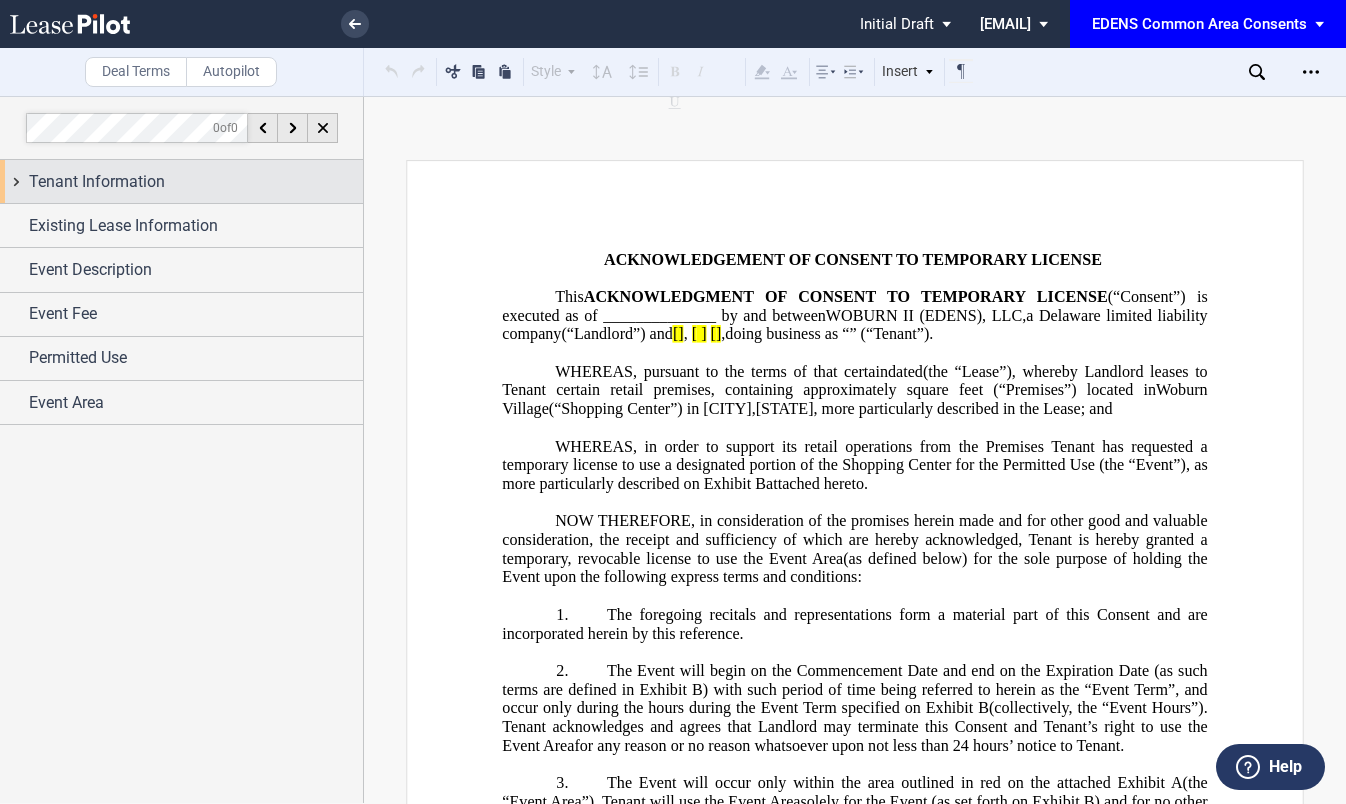 click on "Tenant Information" at bounding box center (196, 182) 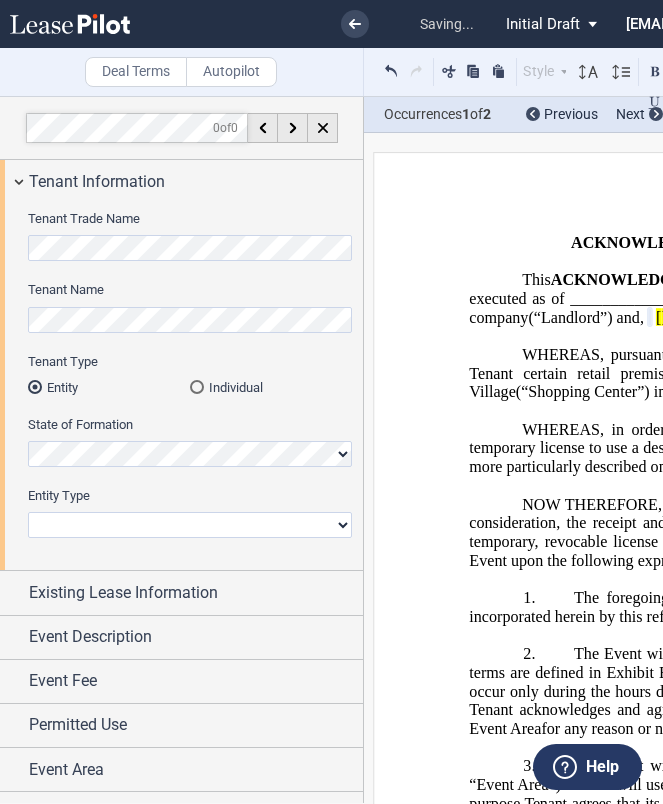 click on "Corporation
Limited Liability Company
General Partnership
Limited Partnership
Non-Profit Corporation
Other" at bounding box center [190, 525] 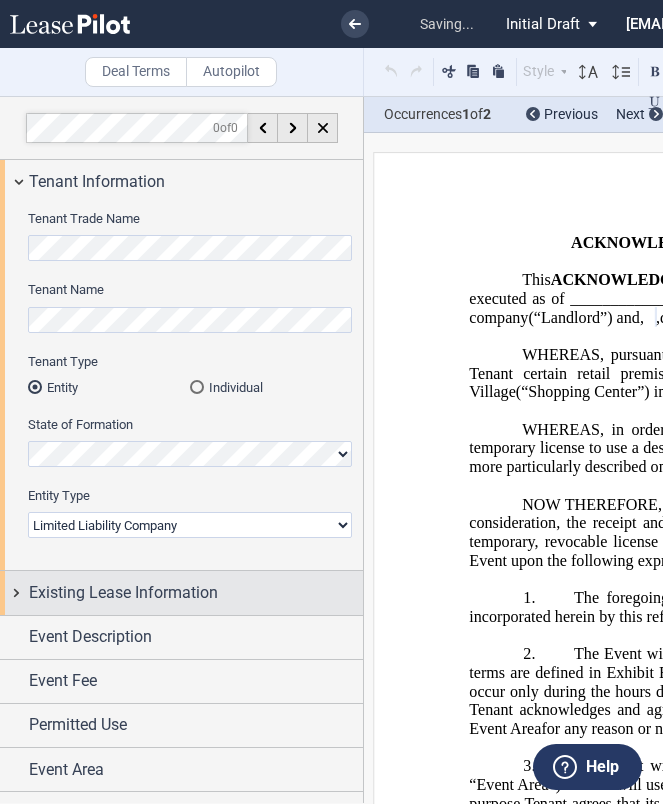 click on "Existing Lease Information" at bounding box center (123, 593) 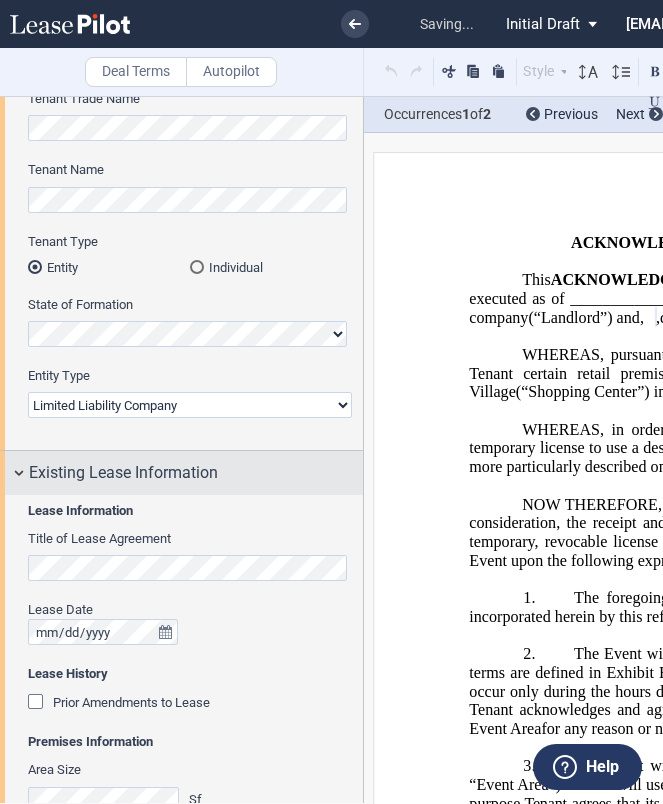 scroll, scrollTop: 130, scrollLeft: 0, axis: vertical 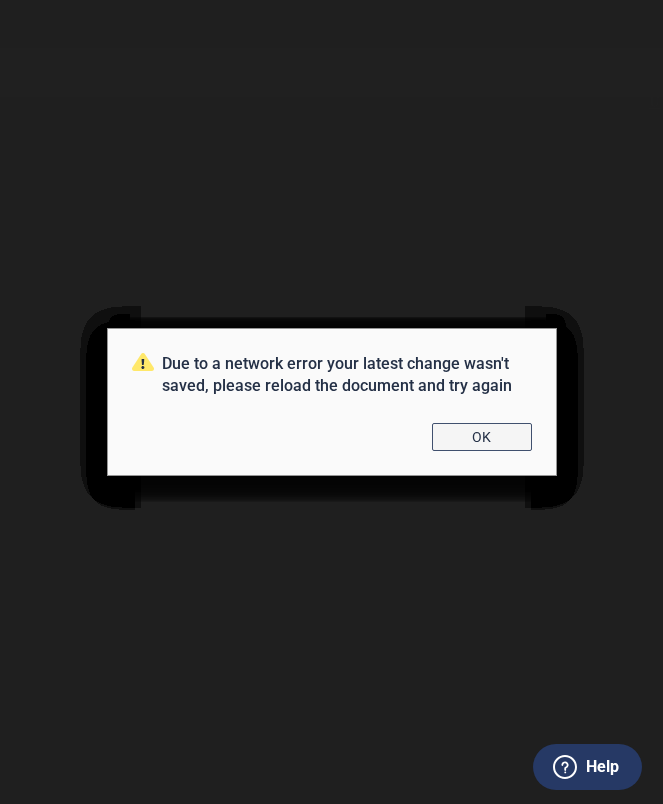 click on "OK" at bounding box center [482, 437] 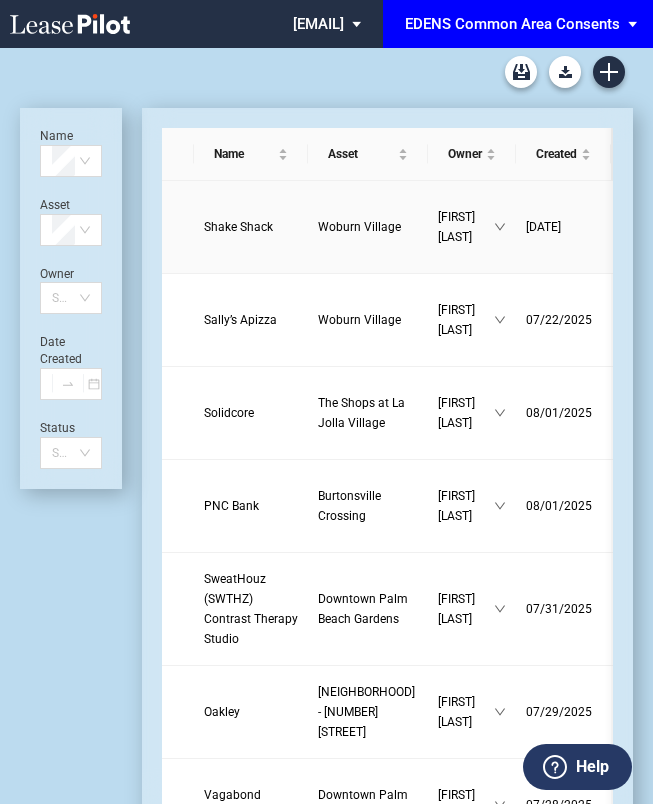 scroll, scrollTop: 0, scrollLeft: 0, axis: both 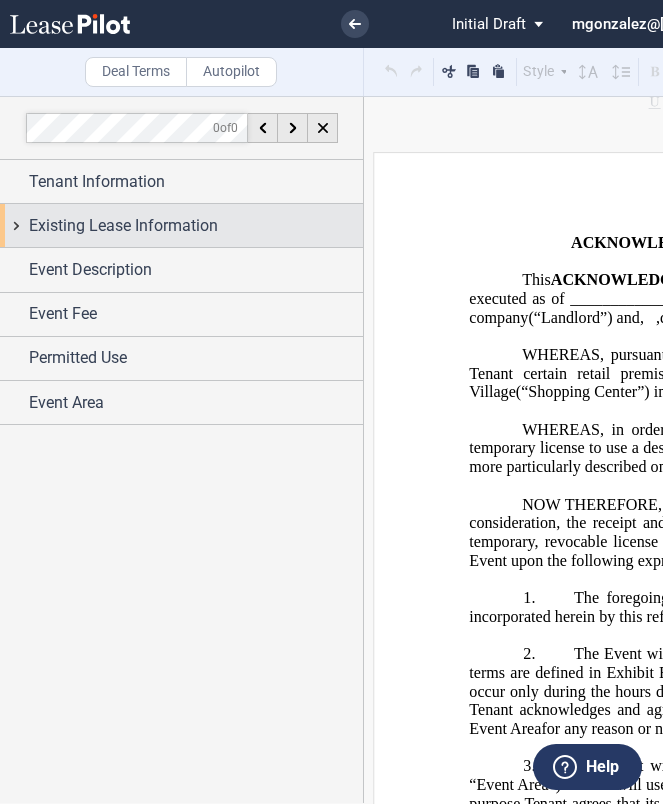 click on "Existing Lease Information" at bounding box center [123, 226] 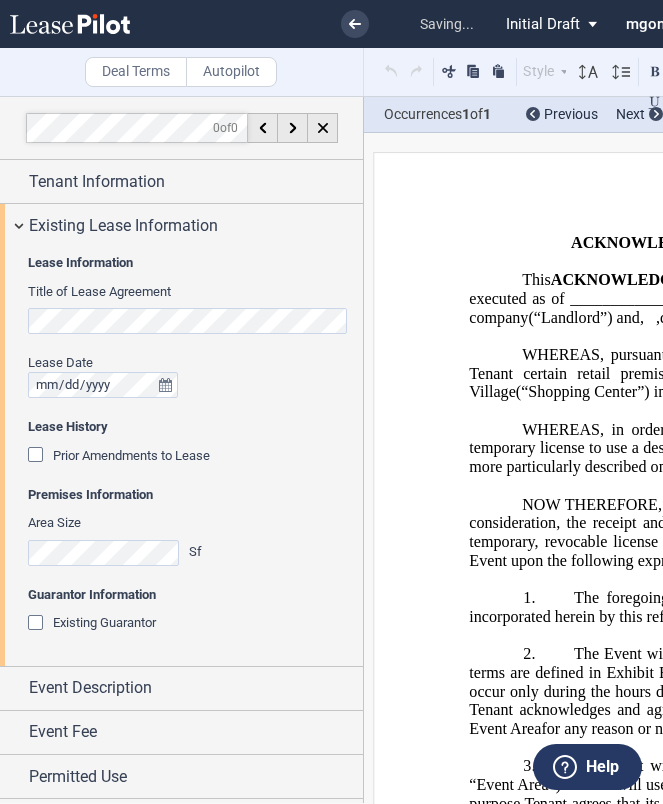 click 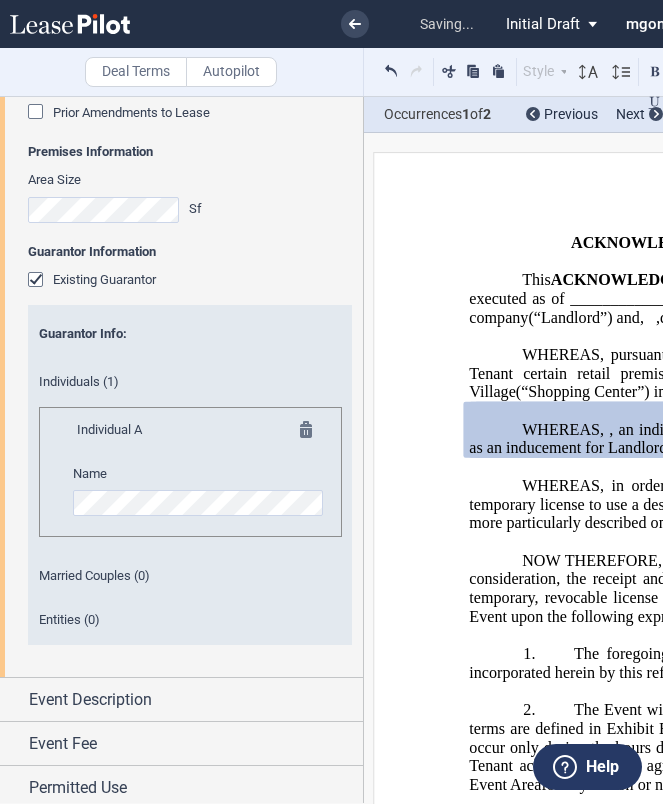 scroll, scrollTop: 395, scrollLeft: 0, axis: vertical 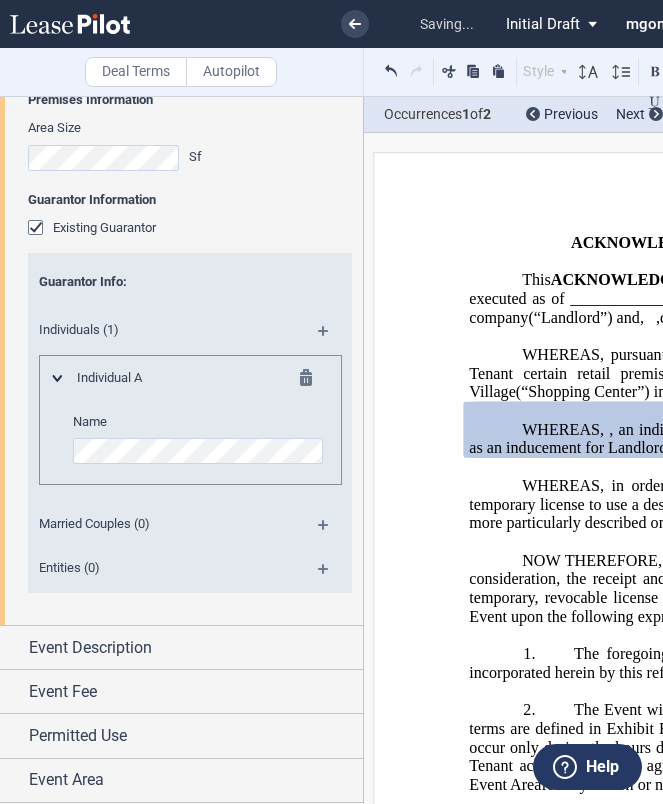 click on "Entities (0)" at bounding box center [163, 568] 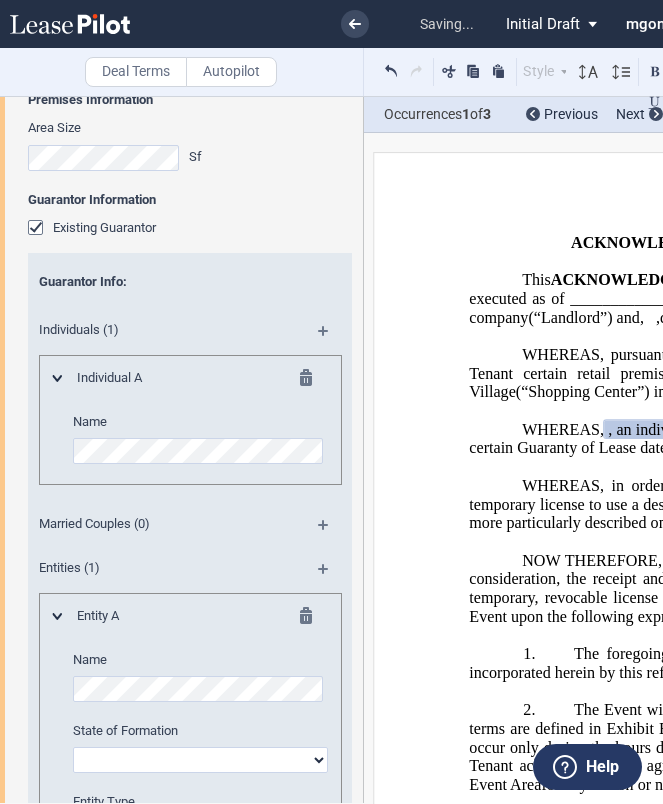 click at bounding box center (312, 381) 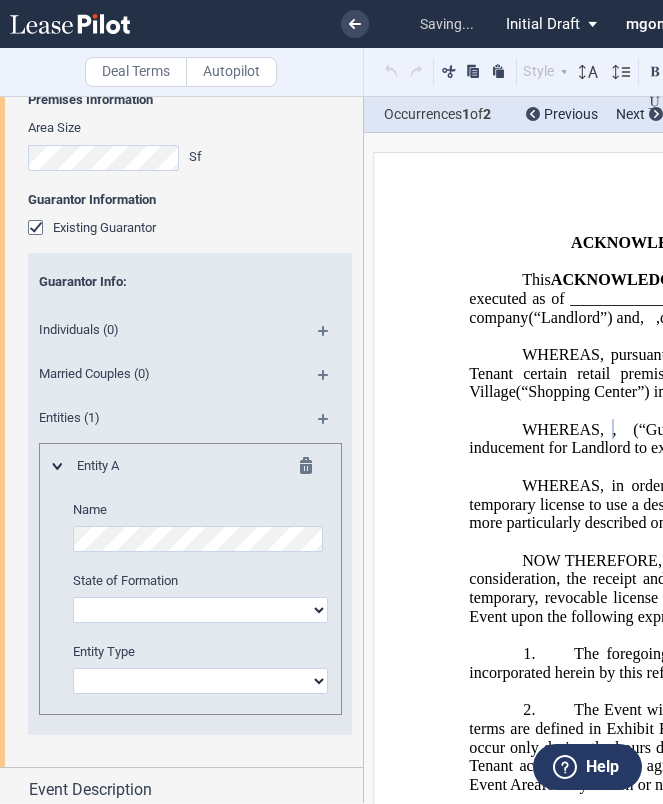 click on "Alabama
Alaska
Arizona
Arkansas
California
Colorado
Connecticut
Delaware
District of Columbia
Florida
Georgia
Hawaii
Idaho
Illinois
Indiana
Iowa
Kansas
Kentucky
Louisiana
Maine
Maryland
Massachusetts
Michigan
Minnesota
Mississippi
Missouri
Montana
Nebraska
Nevada
New Hampshire
New Jersey
New Mexico
New York
North Carolina
North Dakota
Ohio
Oklahoma
Oregon
Pennsylvania
Rhode Island
South Carolina
South Dakota
Tennessee" at bounding box center (200, 610) 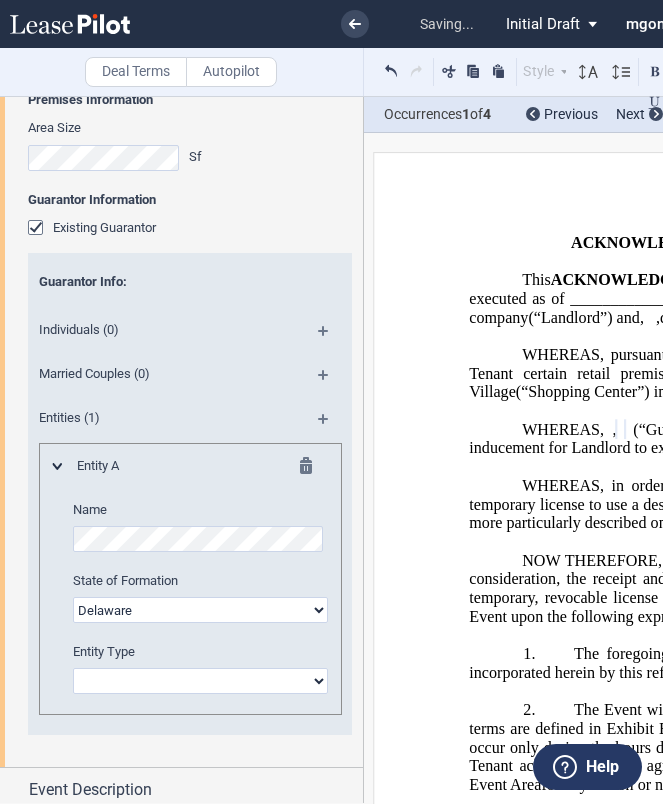 click on "Corporation
Limited Liability Company
General Partnership
Limited Partnership
Other" at bounding box center (200, 681) 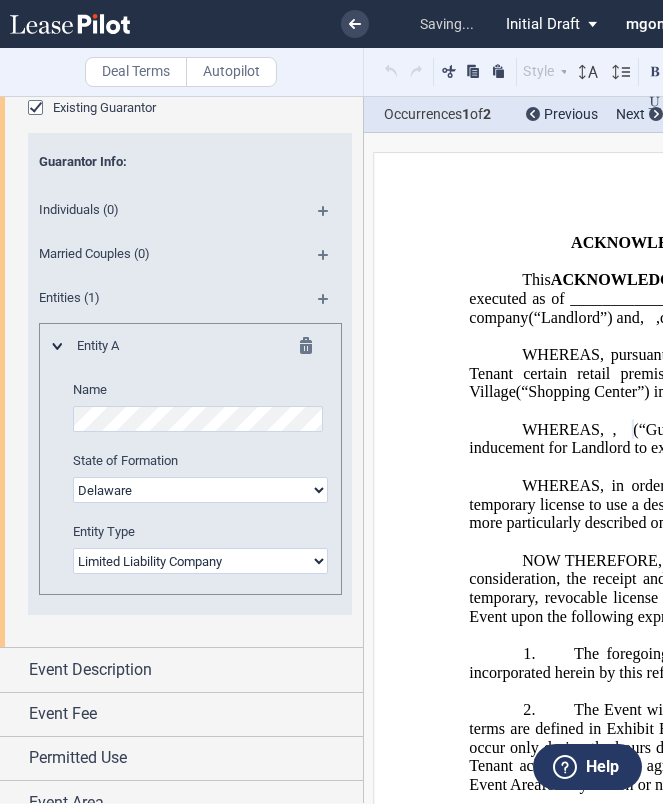 scroll, scrollTop: 523, scrollLeft: 0, axis: vertical 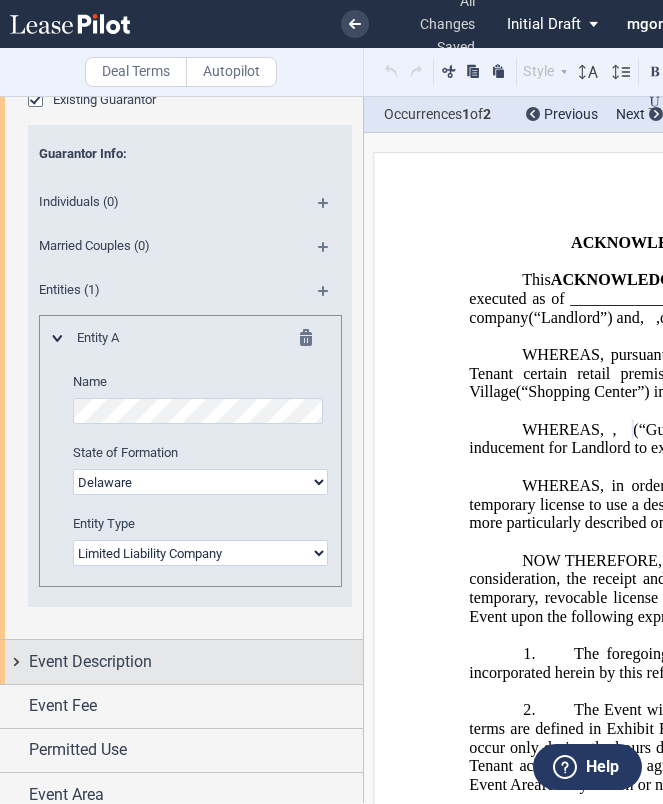 click on "Event Description" at bounding box center [196, 662] 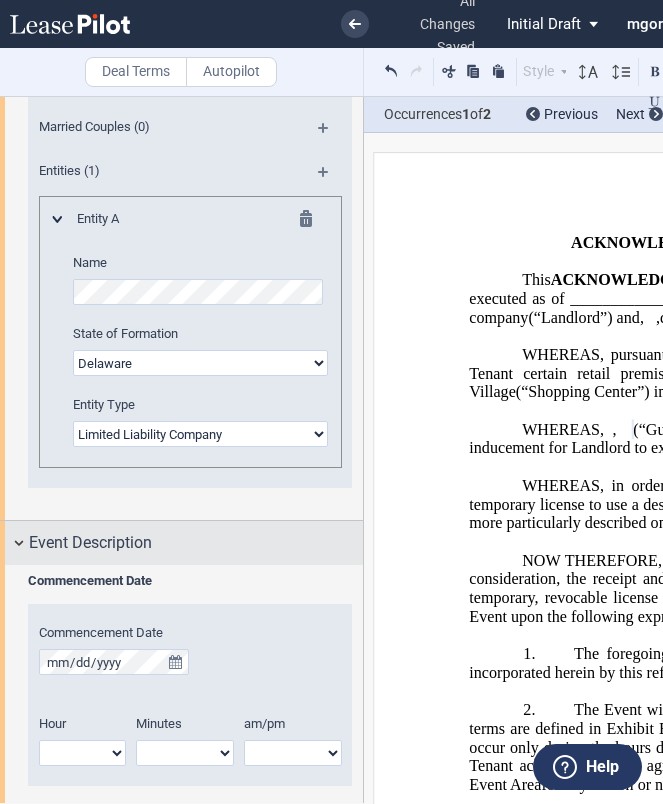 scroll, scrollTop: 695, scrollLeft: 0, axis: vertical 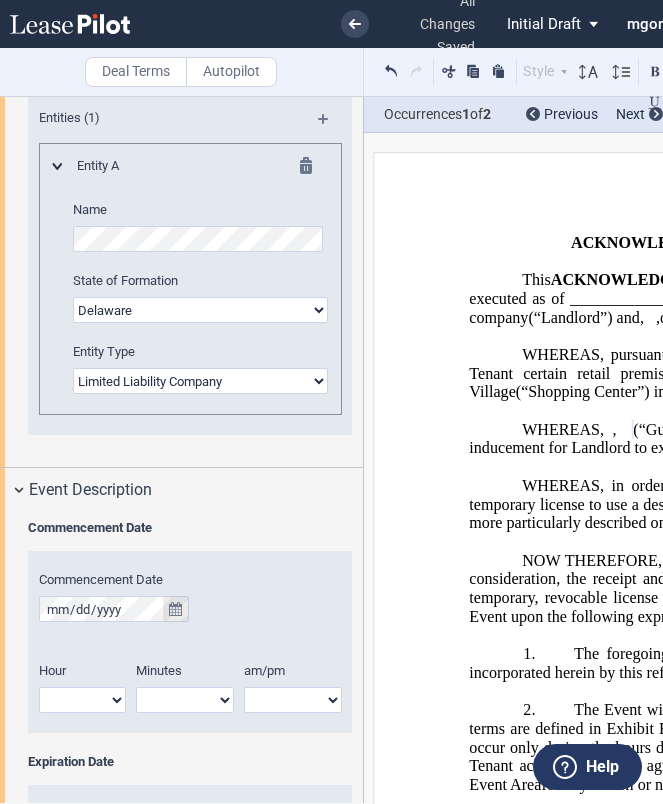 click 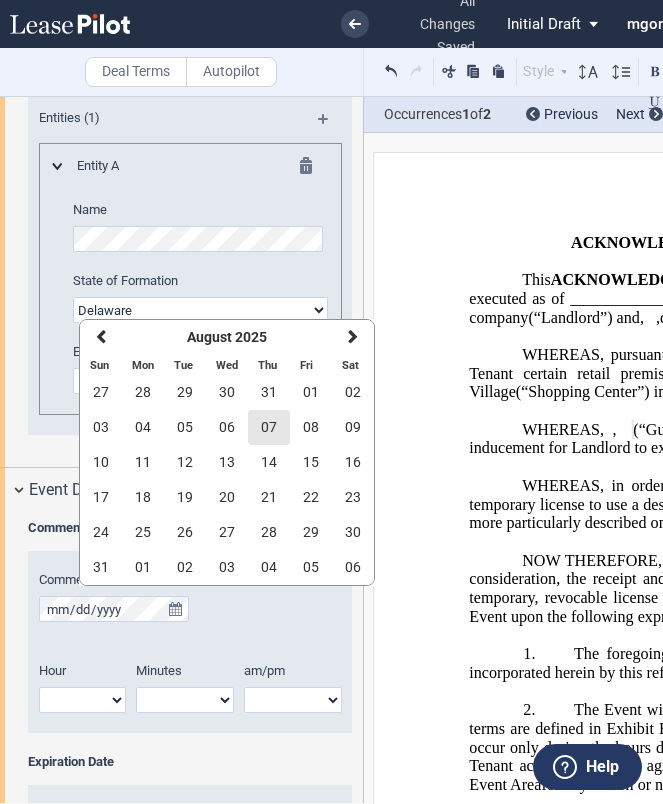 click on "07" at bounding box center (269, 427) 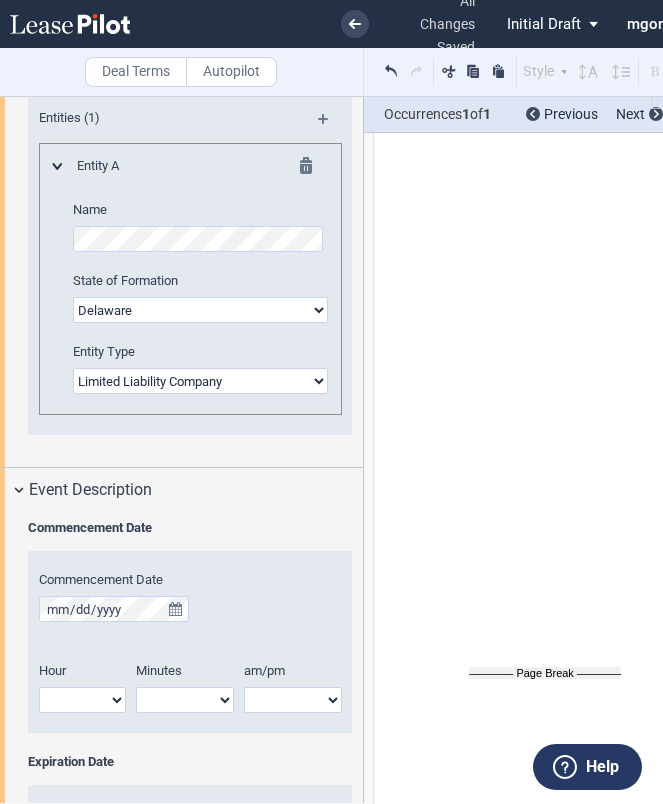scroll, scrollTop: 2798, scrollLeft: 0, axis: vertical 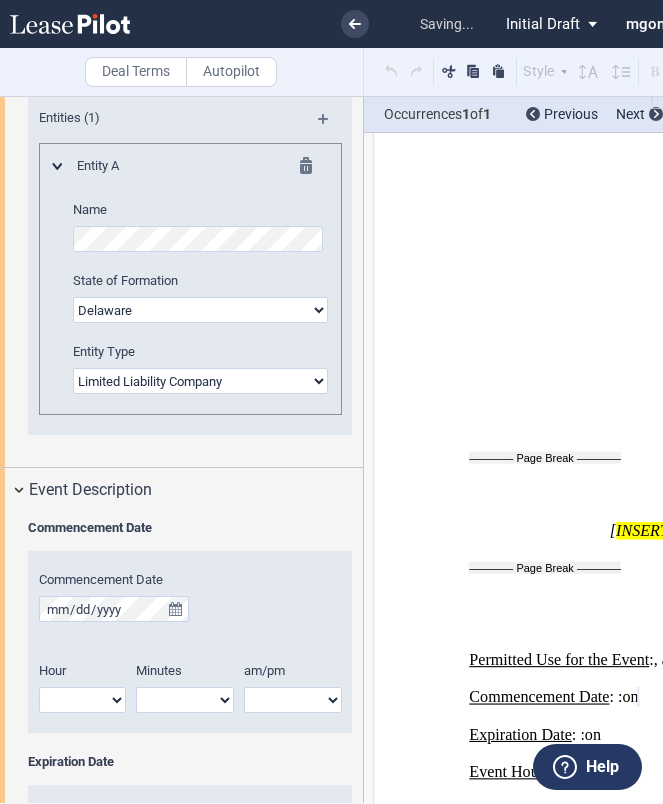 click on "1
2
3
4
5
6
7
8
9
10
11
12" at bounding box center [82, 700] 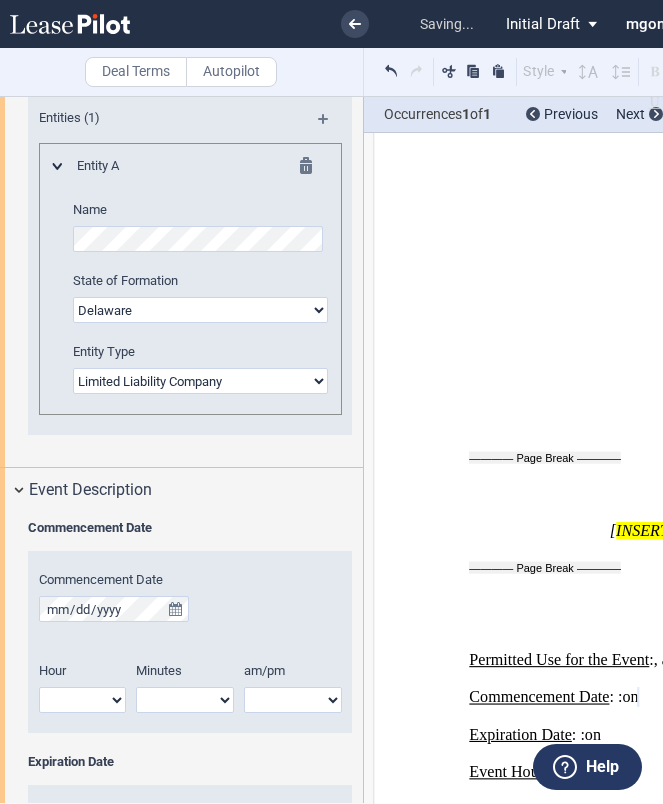 select on "12" 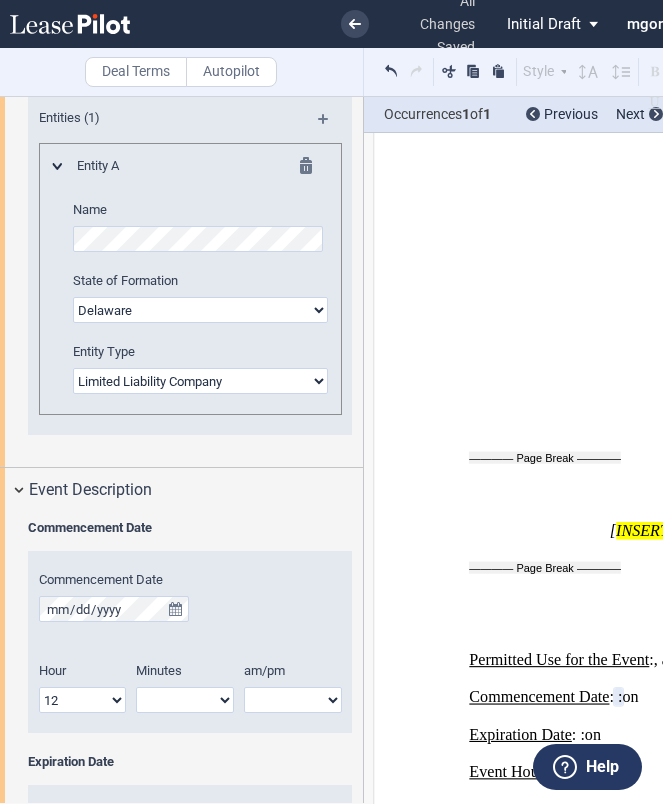 click on "00
05
10
15
20
25
30
35
40
45
50
55" at bounding box center [185, 700] 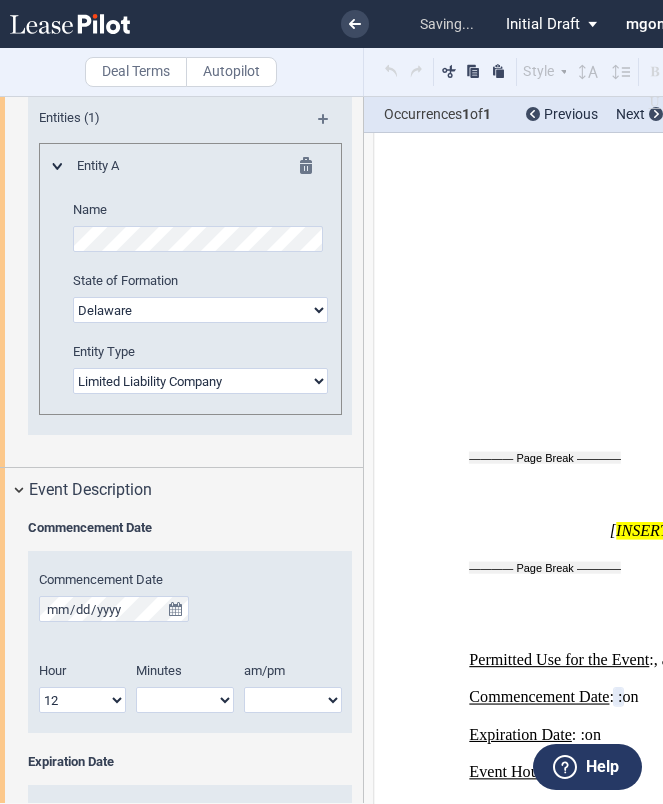select on "00" 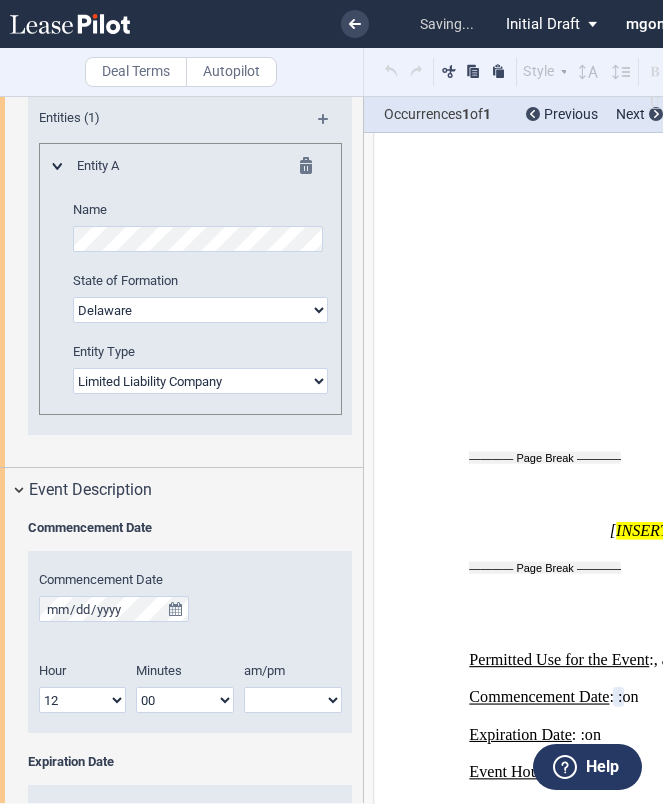 click on "am
pm" at bounding box center (293, 700) 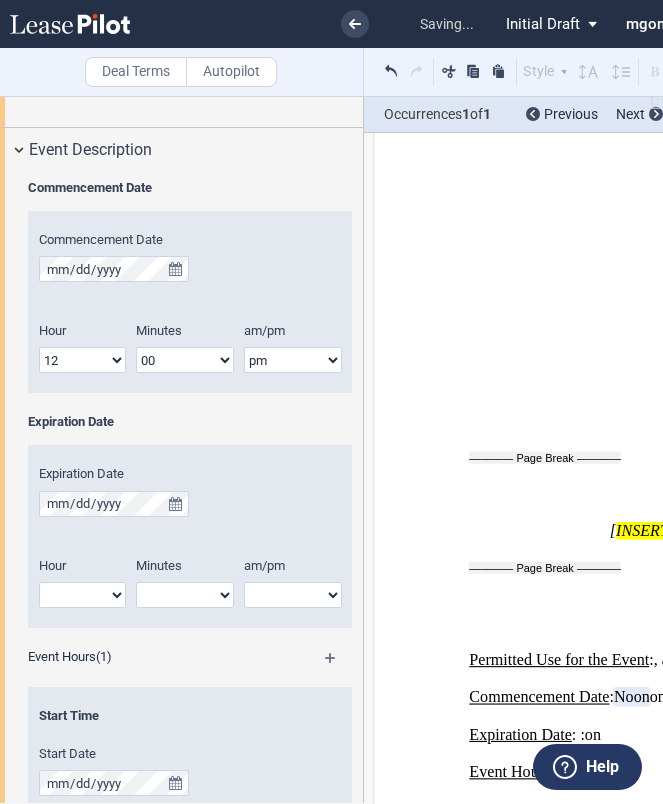 scroll, scrollTop: 1043, scrollLeft: 0, axis: vertical 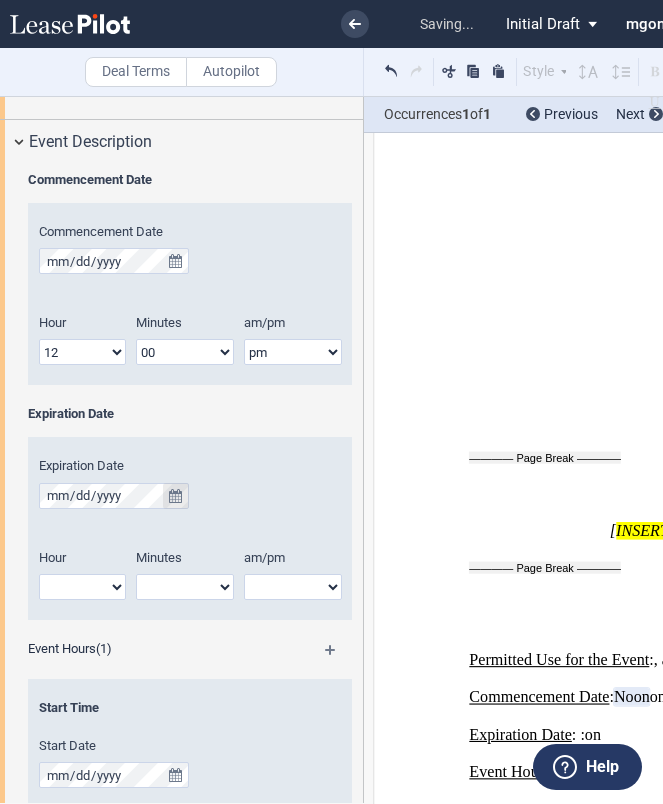 click 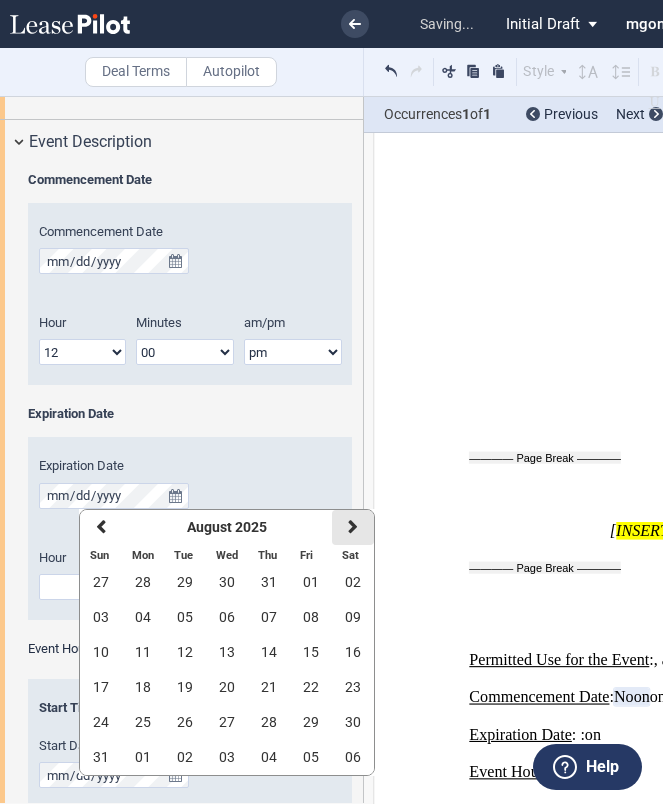 click at bounding box center [353, 527] 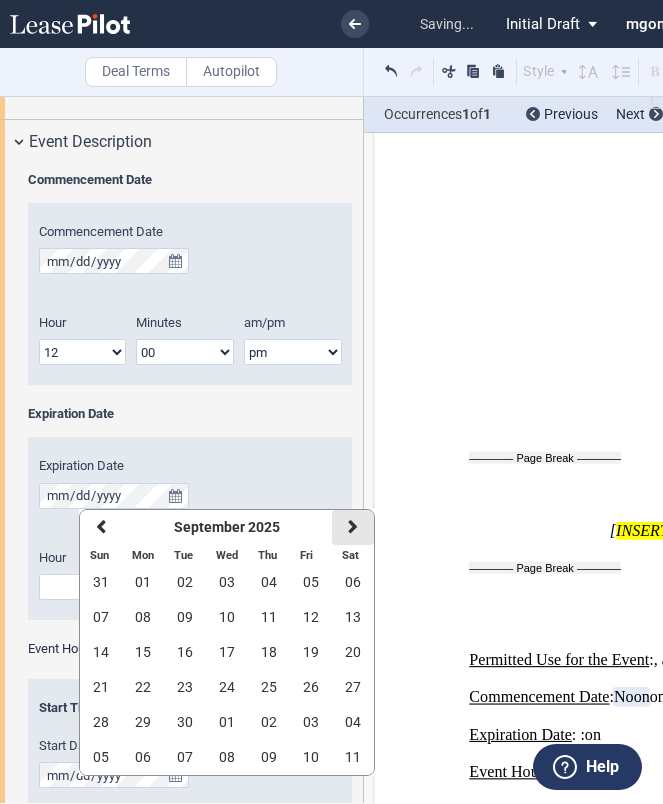 click at bounding box center (353, 527) 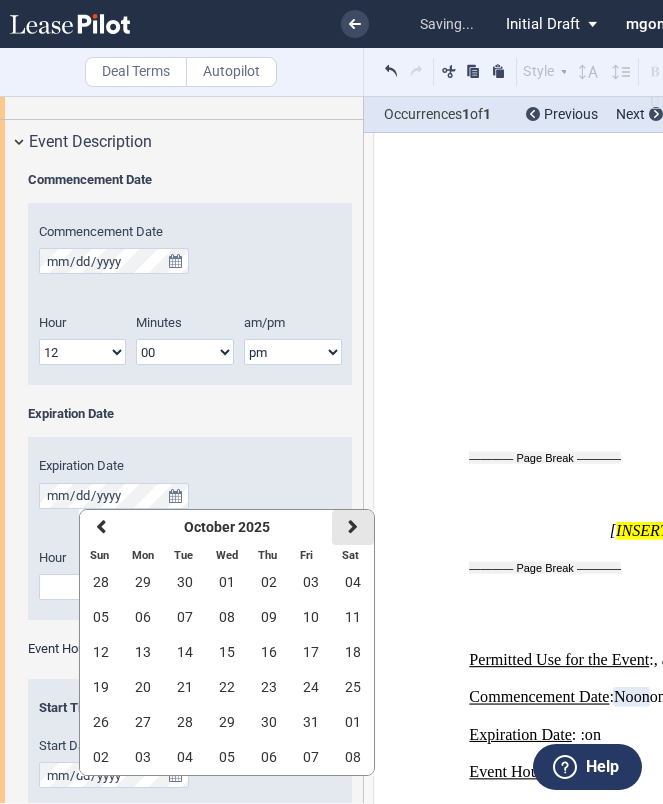 click at bounding box center [353, 527] 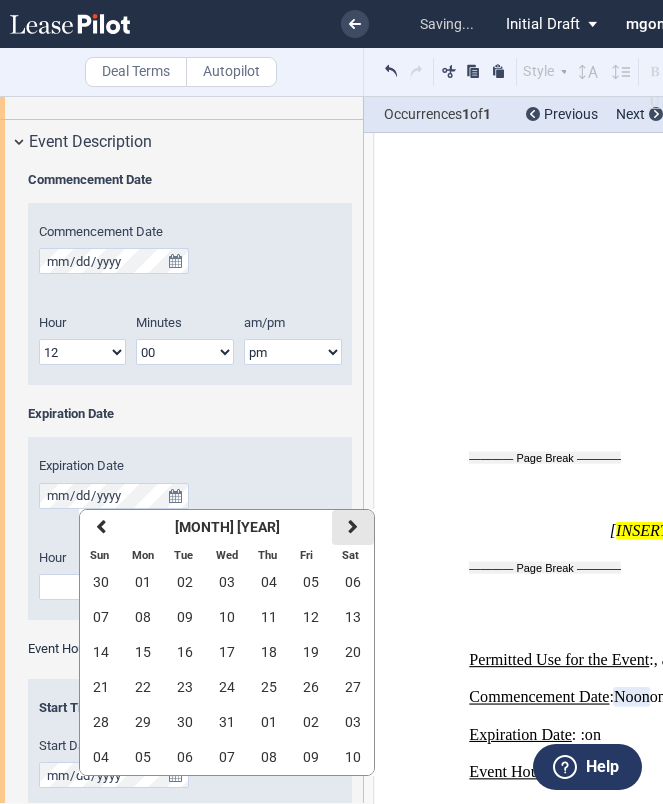 click at bounding box center (353, 527) 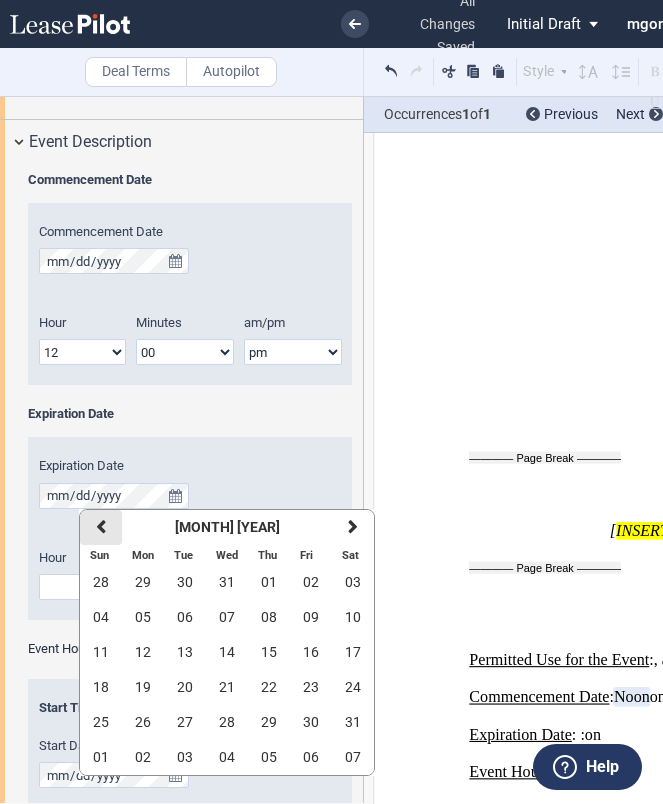 click on "previous" at bounding box center (101, 527) 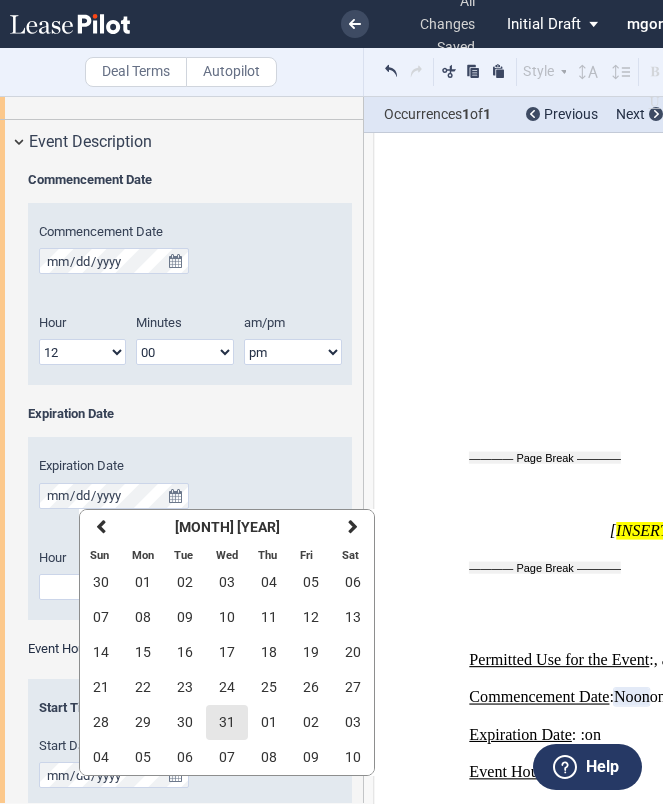 click on "31" at bounding box center [227, 722] 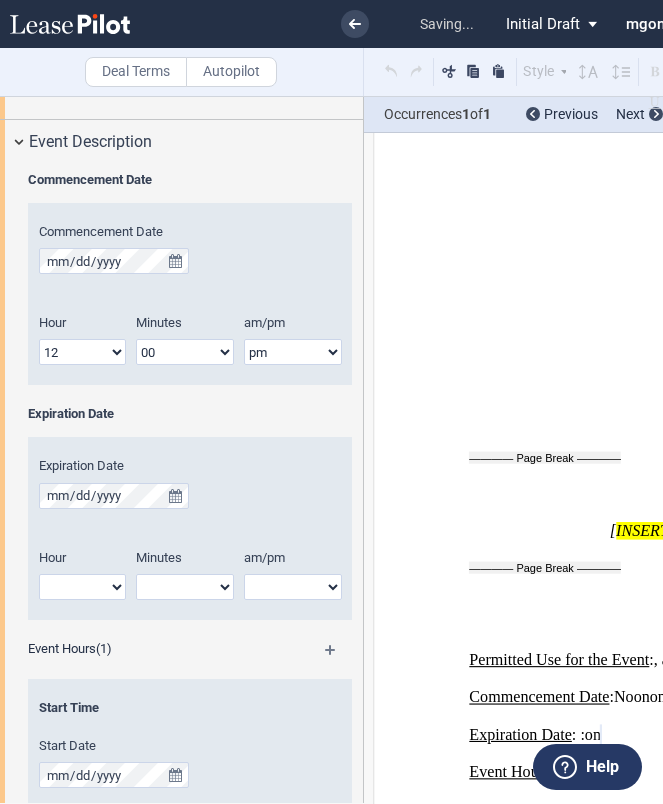click on "1
2
3
4
5
6
7
8
9
10
11
12" at bounding box center [82, 587] 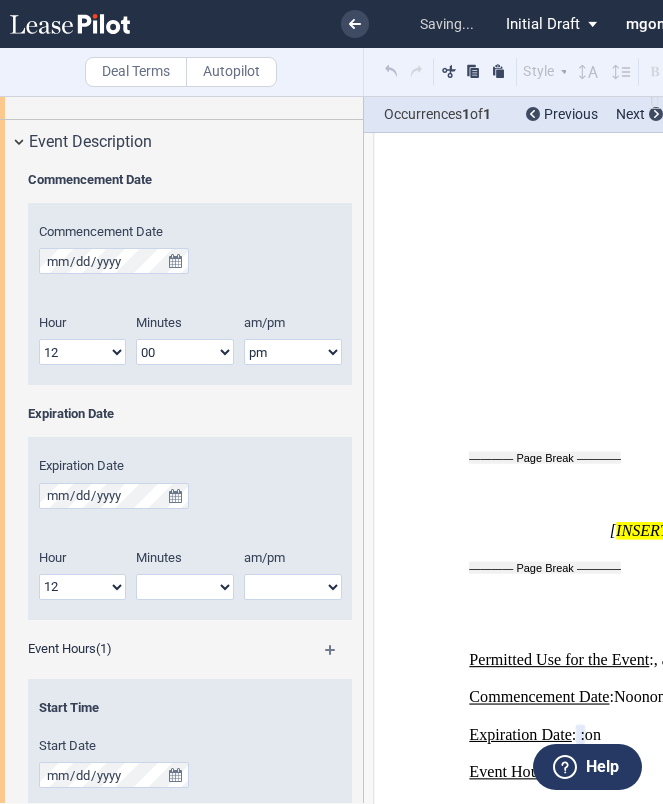 click on "00
05
10
15
20
25
30
35
40
45
50
55" at bounding box center [185, 587] 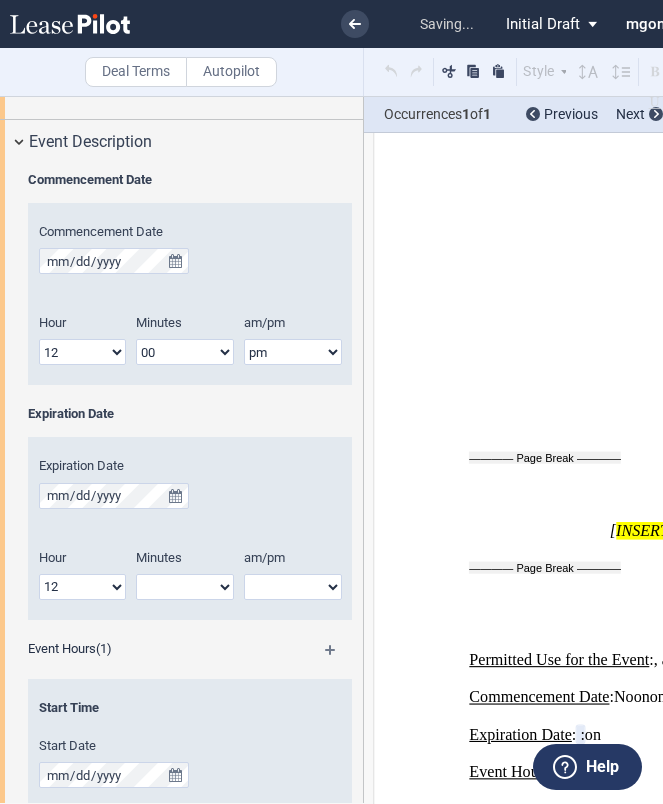 select on "00" 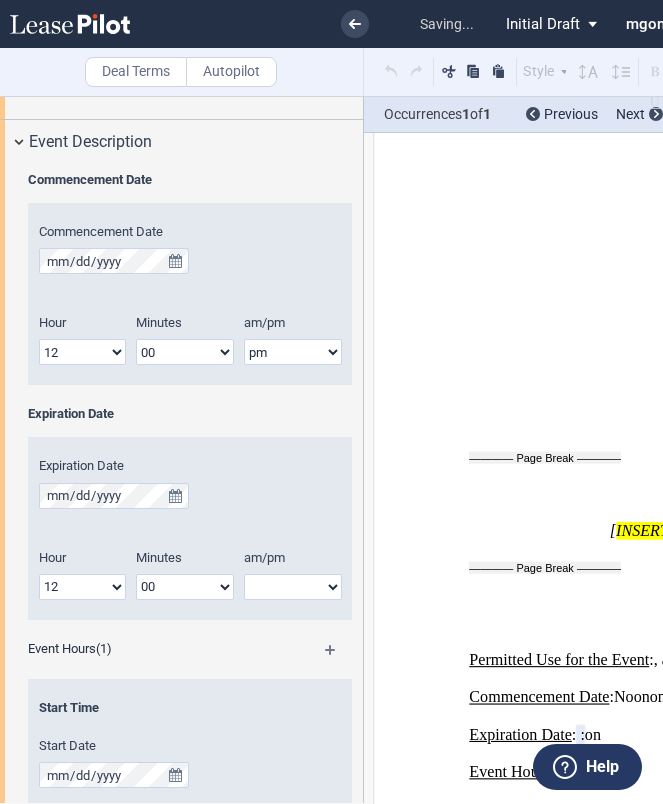 click on "am
pm" at bounding box center [293, 587] 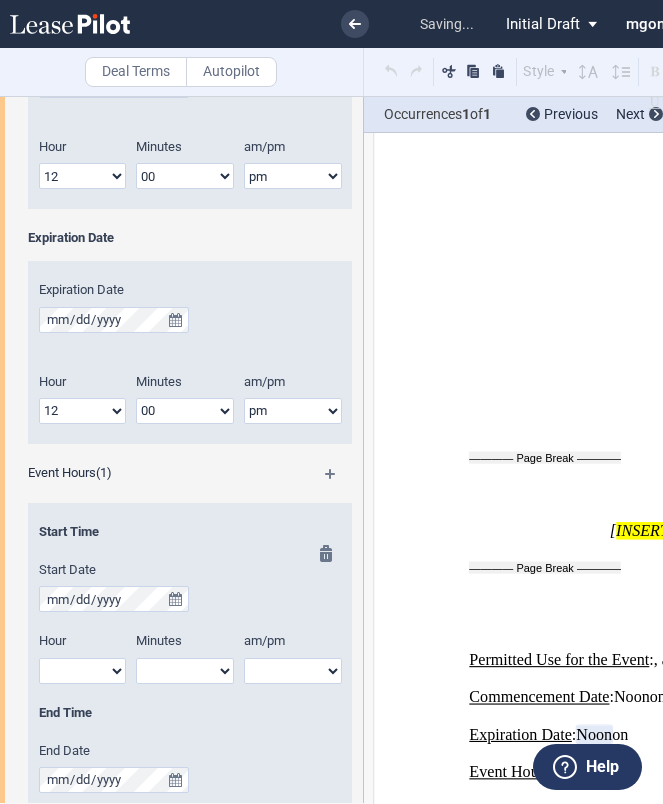 scroll, scrollTop: 1227, scrollLeft: 0, axis: vertical 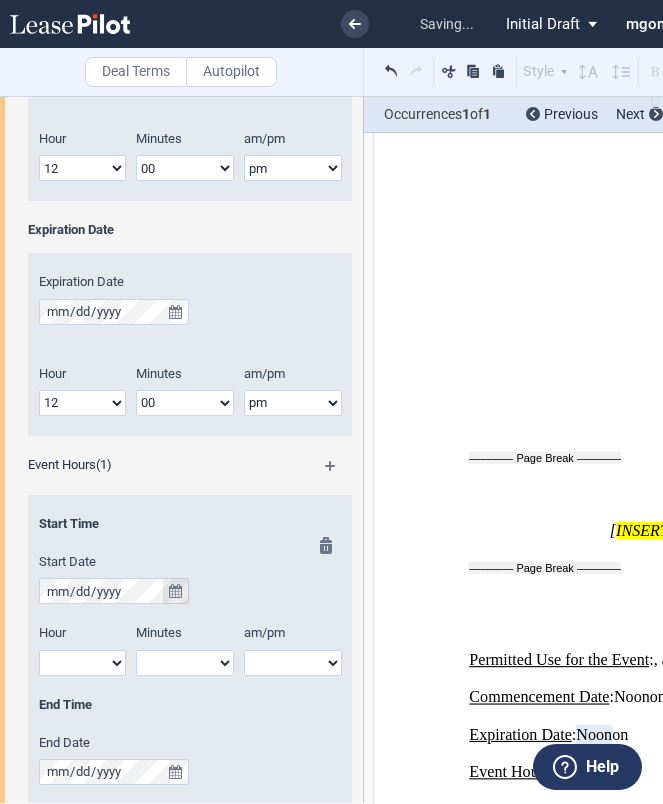 click 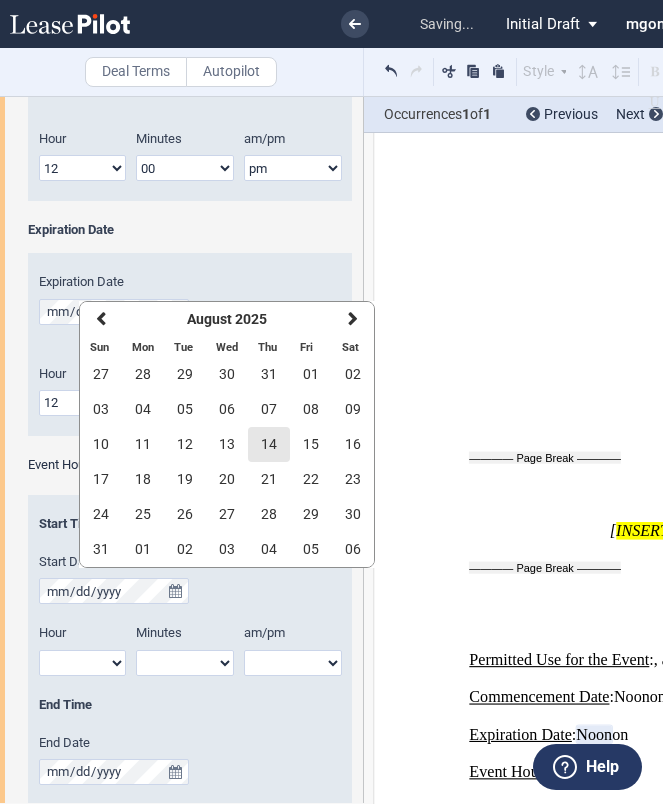 click on "14" at bounding box center (269, 444) 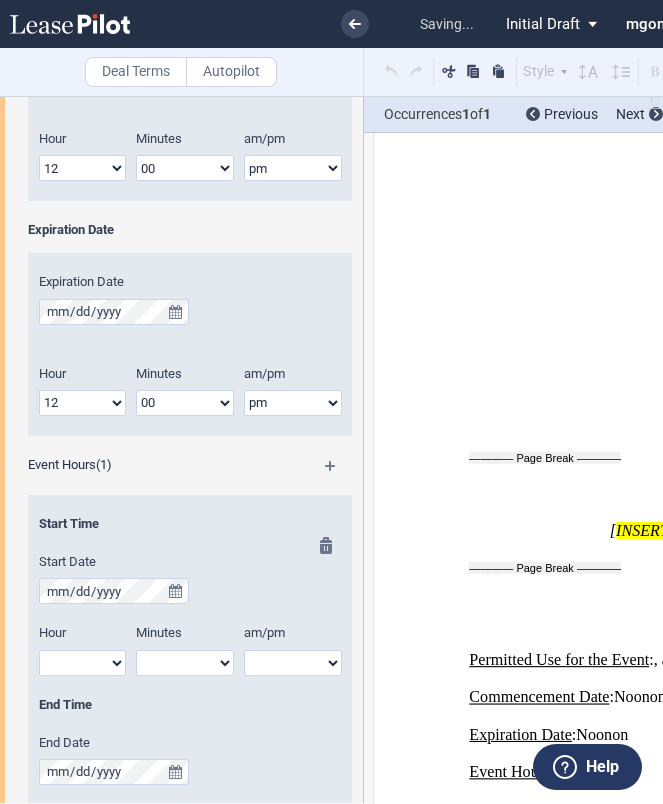 click on "1
2
3
4
5
6
7
8
9
10
11
12" at bounding box center (82, 663) 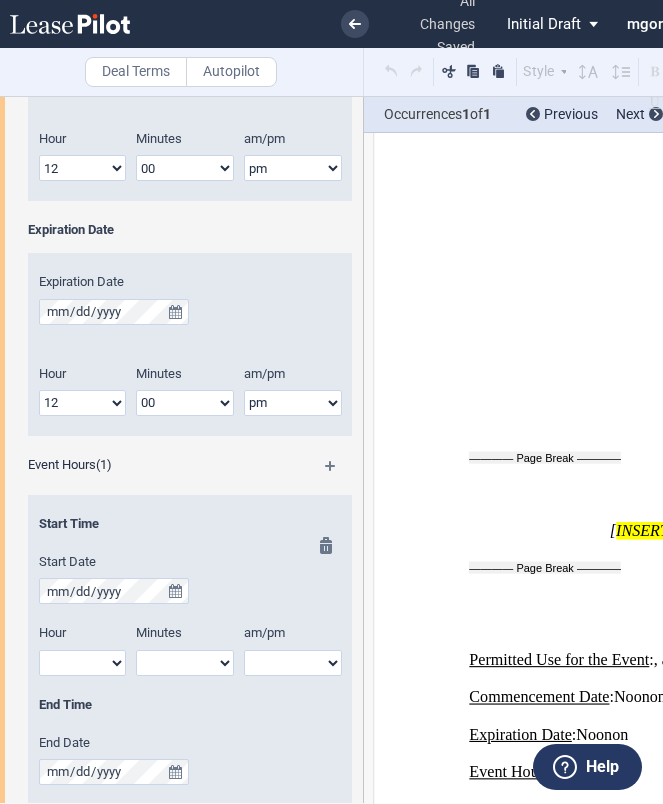 select on "6" 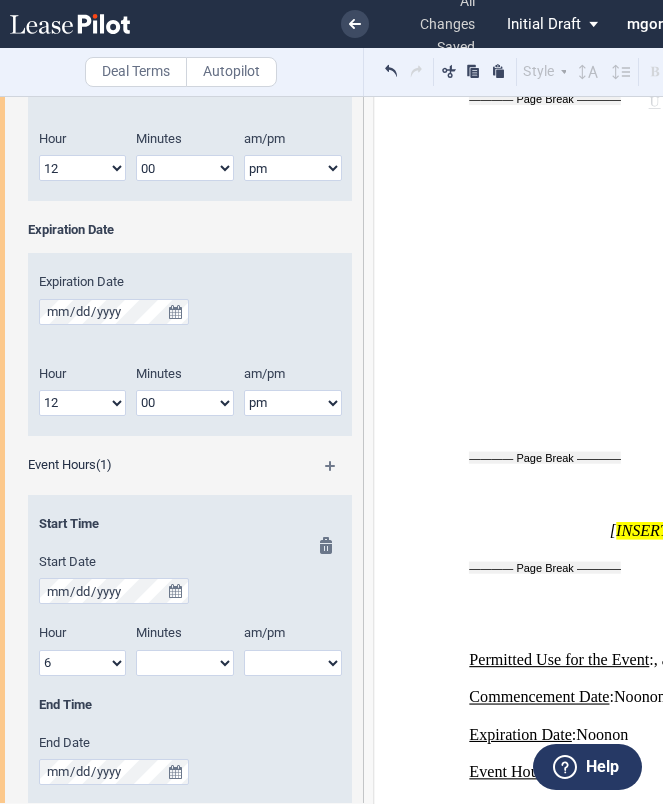 click on "00
05
10
15
20
25
30
35
40
45
50
55" at bounding box center [185, 663] 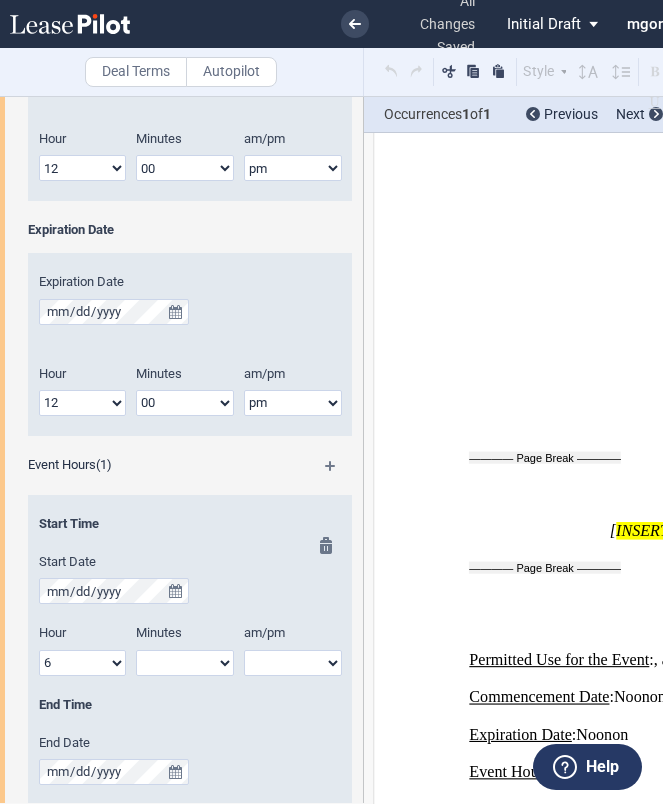select on "00" 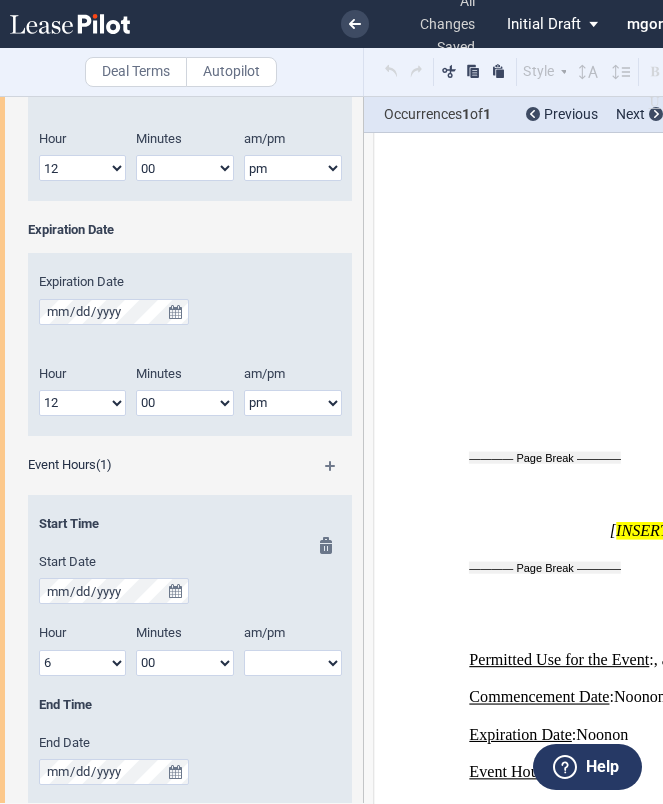click on "am
pm" at bounding box center (293, 663) 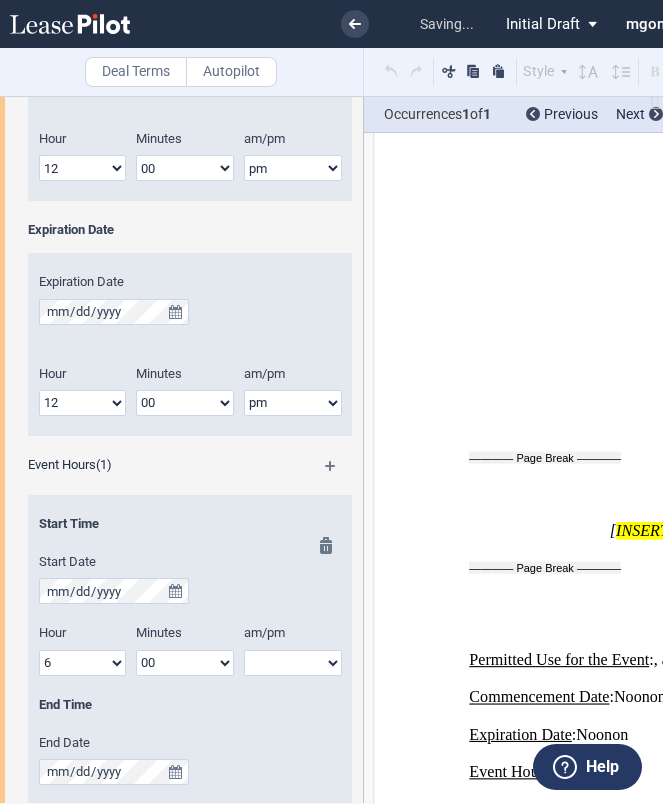 select on "pm" 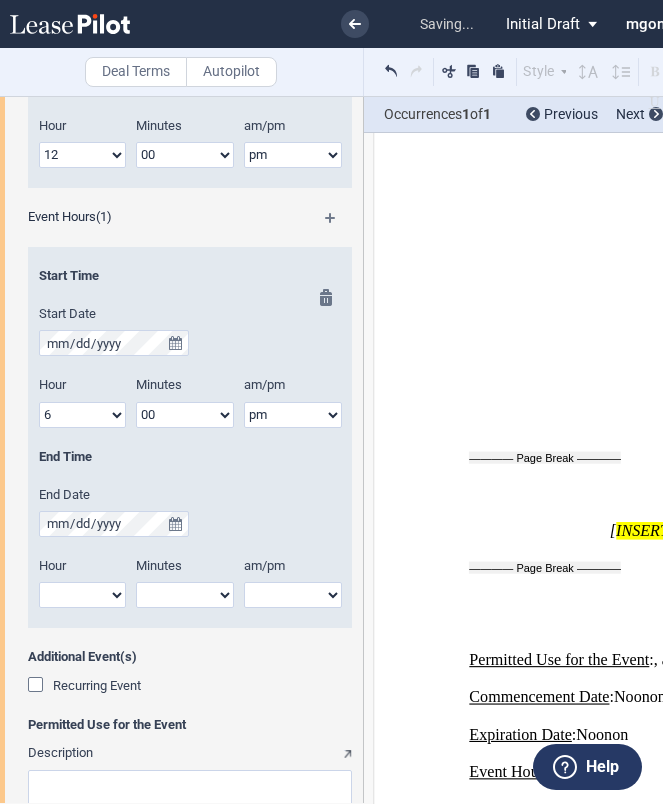 scroll, scrollTop: 1517, scrollLeft: 0, axis: vertical 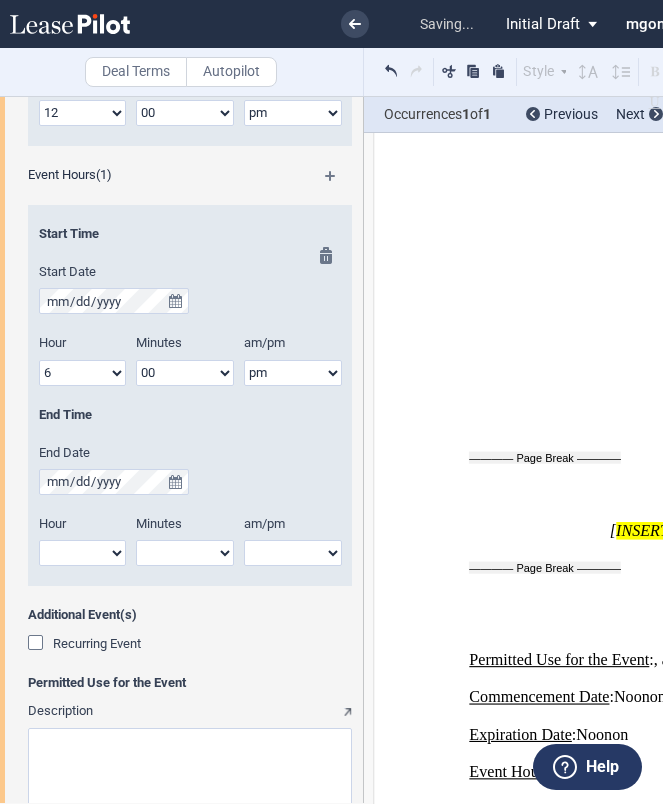 click on "1
2
3
4
5
6
7
8
9
10
11
12" at bounding box center (82, 553) 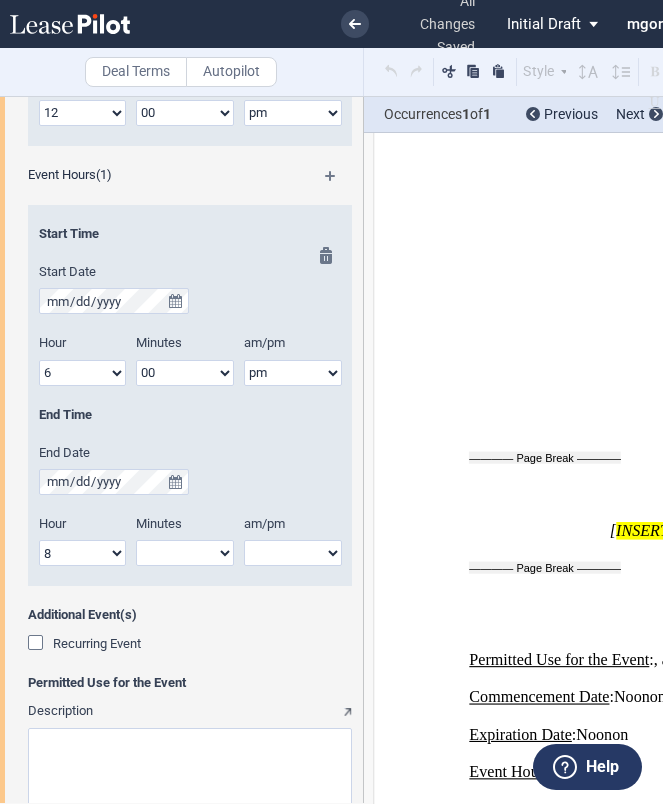click on "00
05
10
15
20
25
30
35
40
45
50
55" at bounding box center [185, 553] 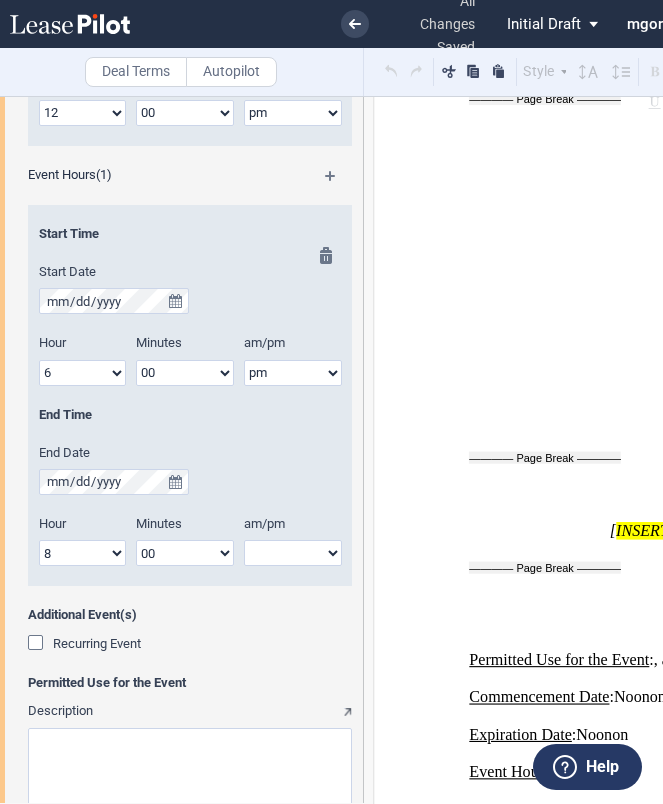 click on "am
pm" at bounding box center [293, 553] 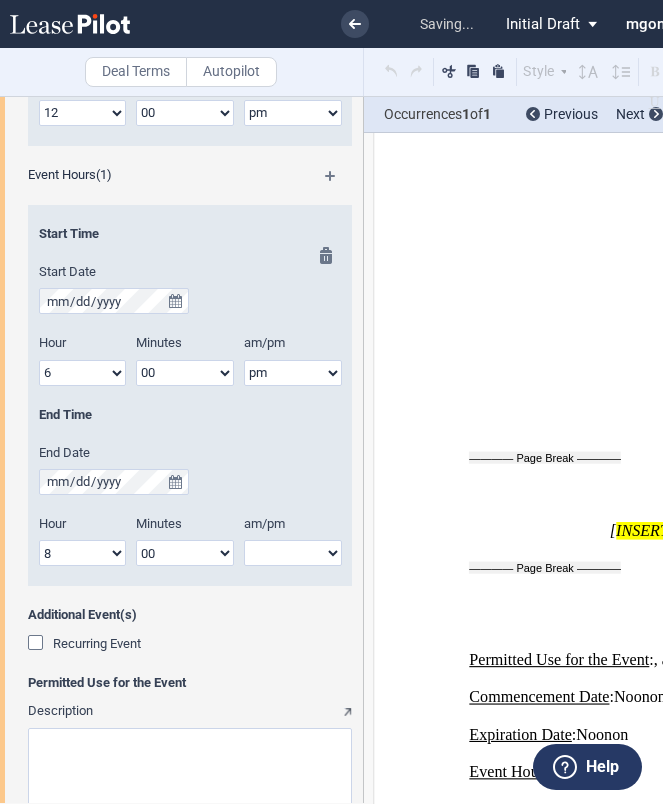 select on "pm" 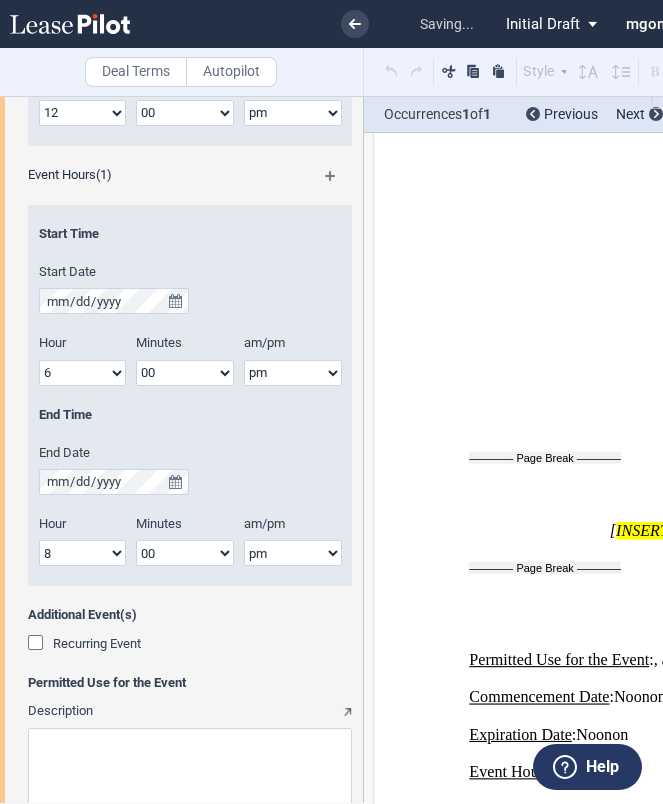 click 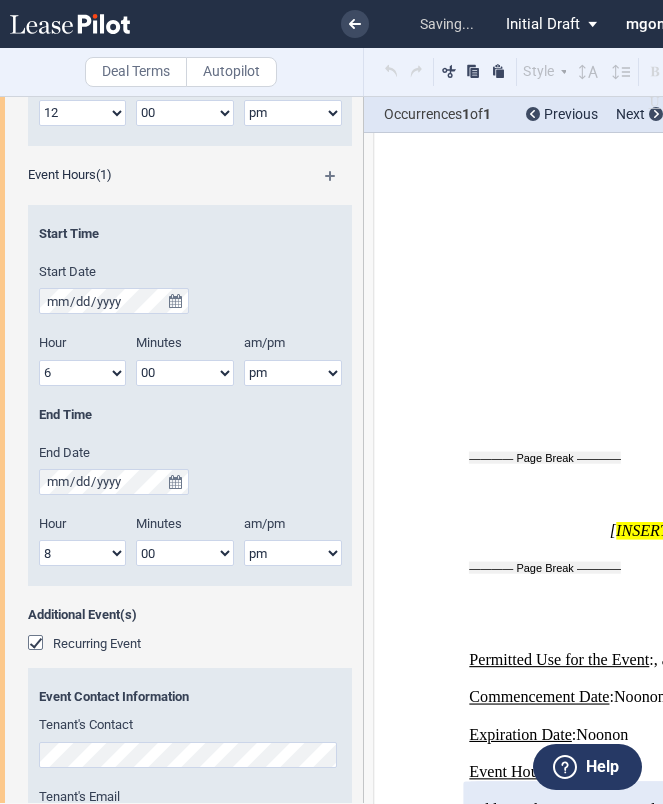 scroll, scrollTop: 2889, scrollLeft: 0, axis: vertical 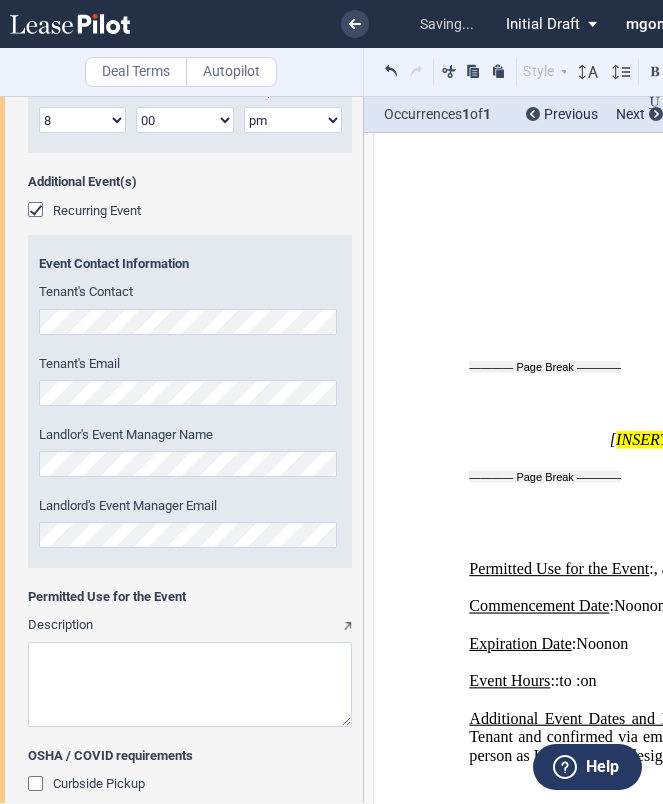 click on "Description" at bounding box center (190, 684) 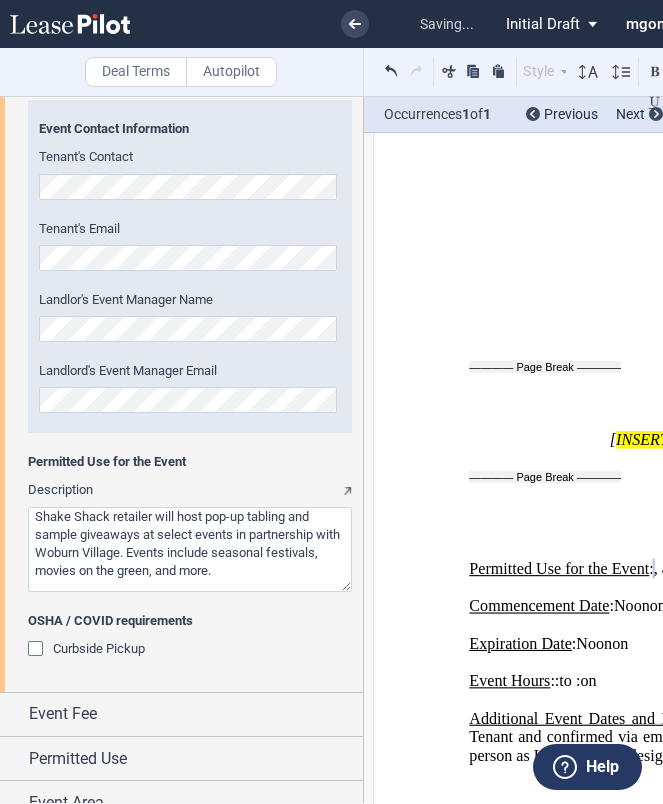 scroll, scrollTop: 2107, scrollLeft: 0, axis: vertical 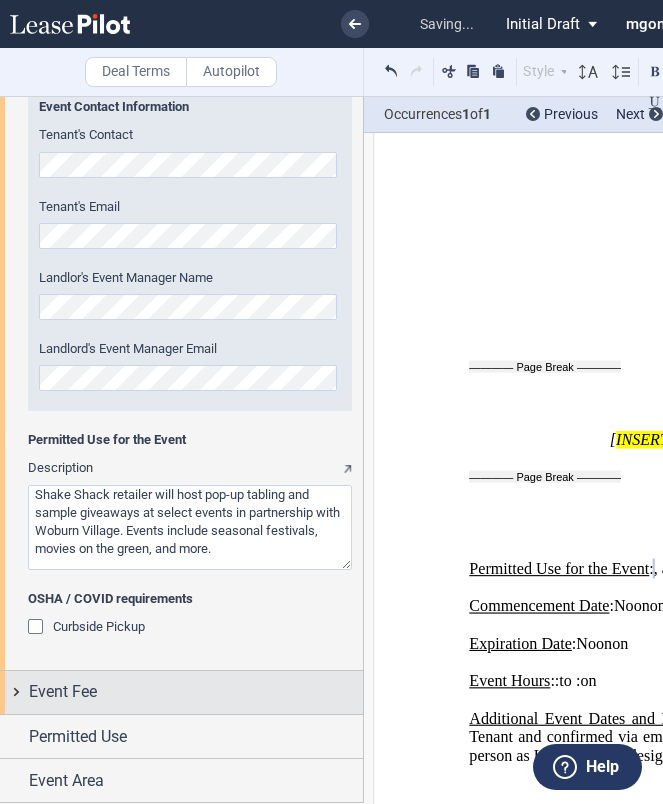 type on "Shake Shack retailer will host pop-up tabling and sample giveaways at select events in partnership with Woburn Village. Events include seasonal festivals, movies on the green, and more." 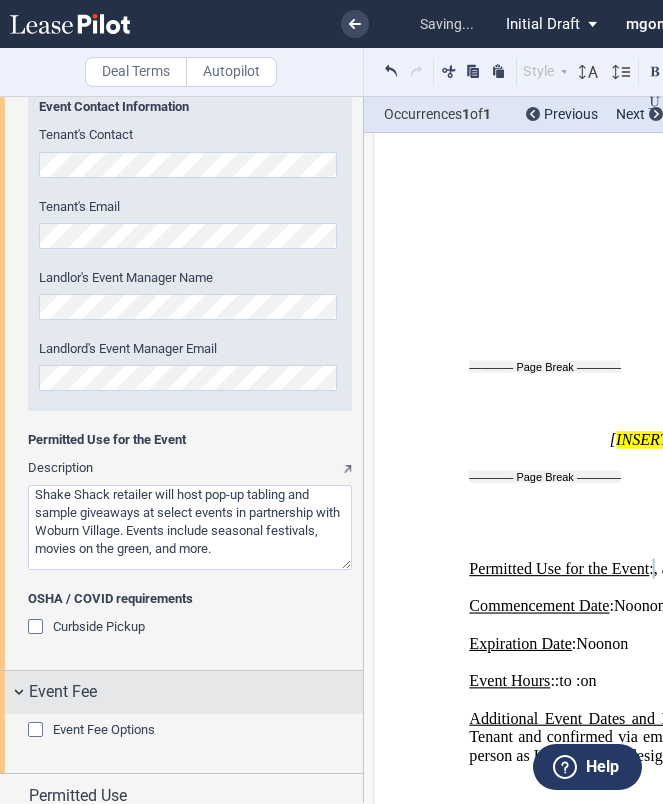 scroll, scrollTop: 2166, scrollLeft: 0, axis: vertical 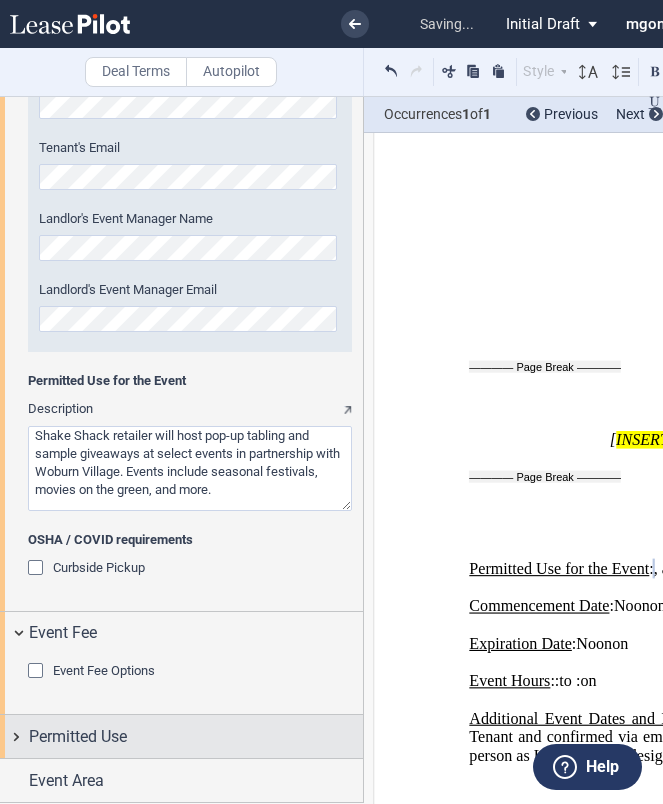 click on "Permitted Use" at bounding box center [196, 737] 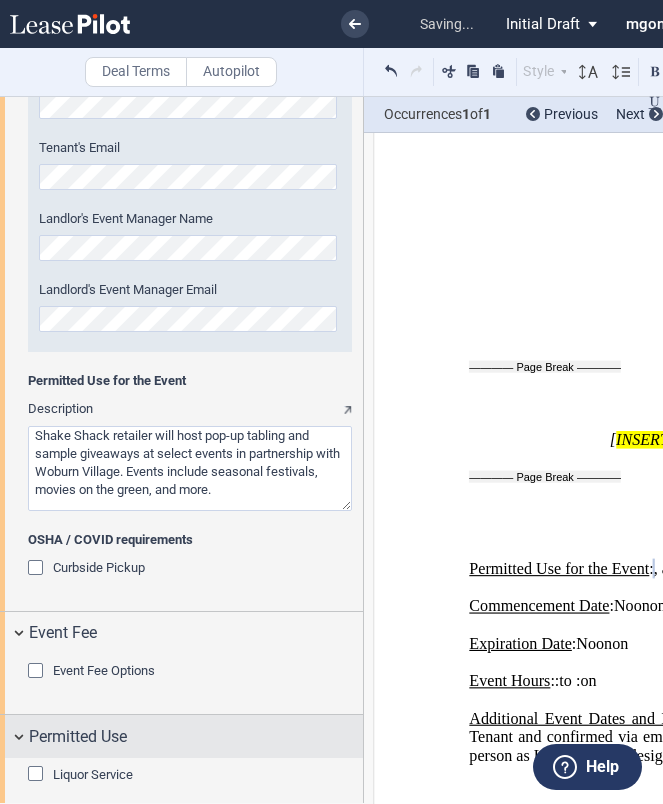 scroll, scrollTop: 2225, scrollLeft: 0, axis: vertical 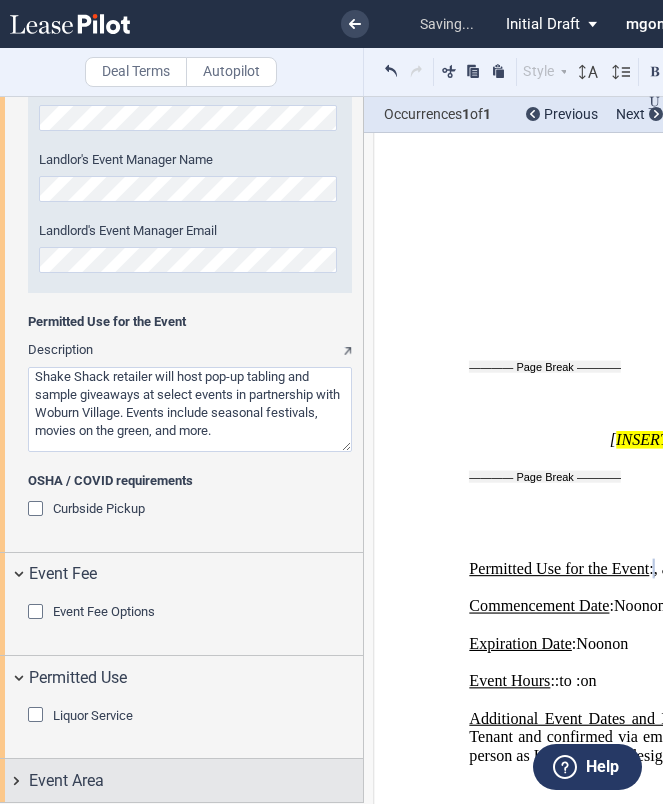 click on "Event Area" at bounding box center [181, 780] 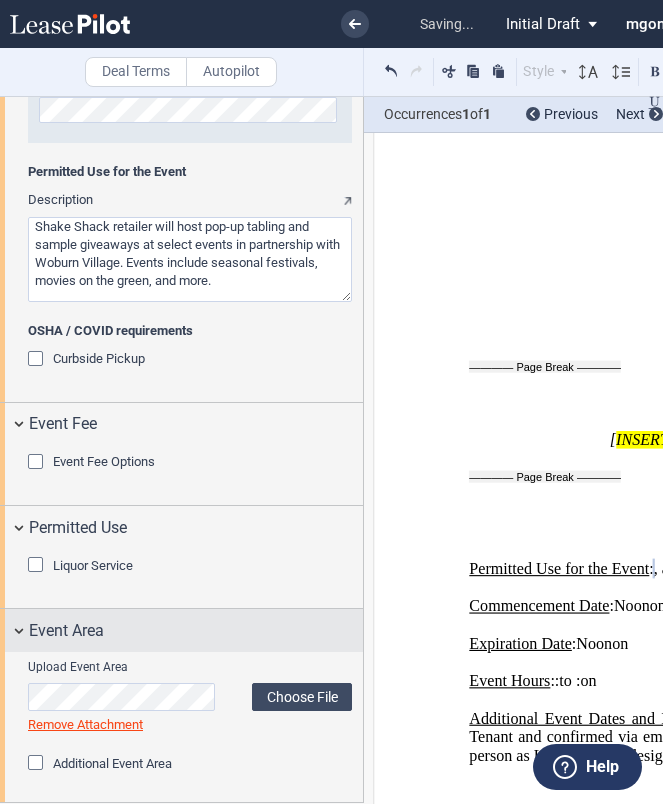 scroll, scrollTop: 2379, scrollLeft: 0, axis: vertical 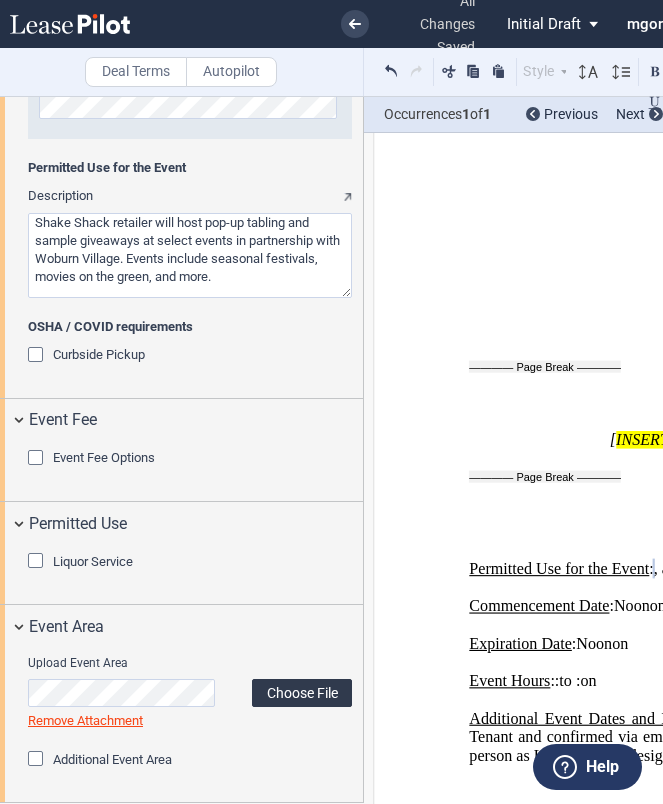 click on "Choose File" 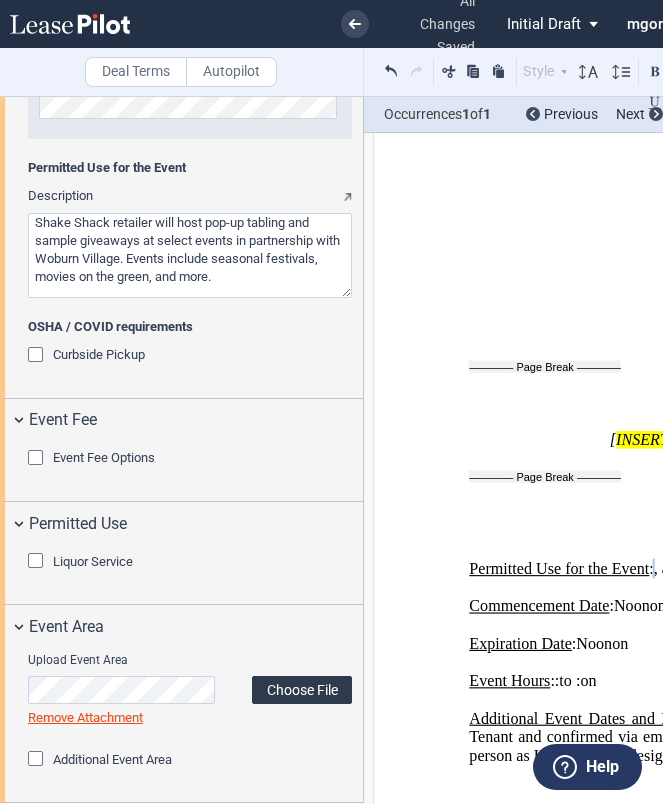 click on "Choose File" 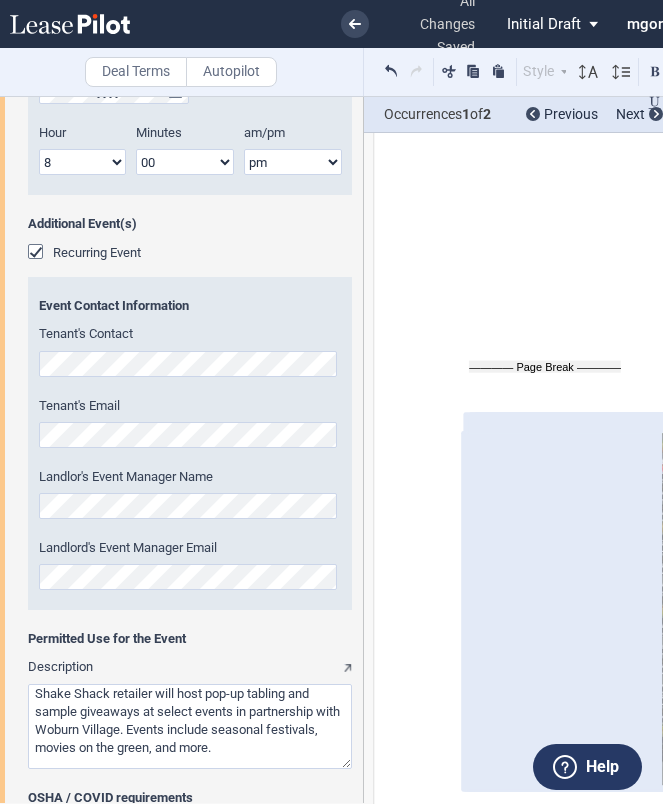 scroll, scrollTop: 1907, scrollLeft: 0, axis: vertical 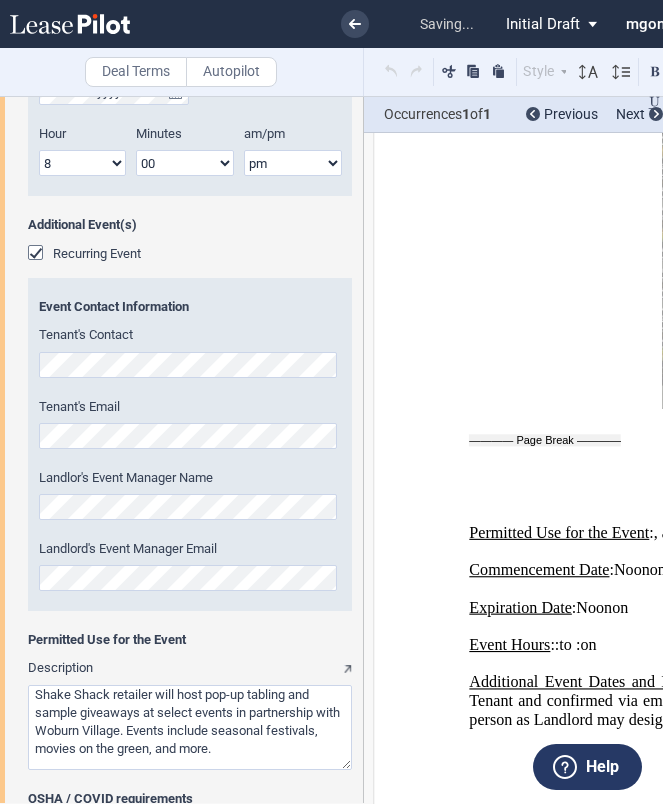 click on "Initial Draft" at bounding box center [543, 24] 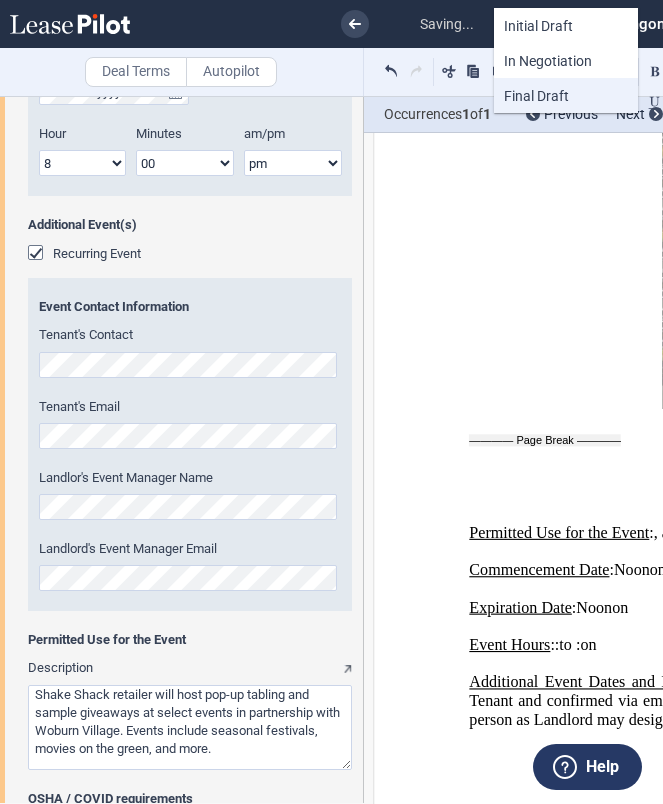 click on "Final Draft" at bounding box center [566, 95] 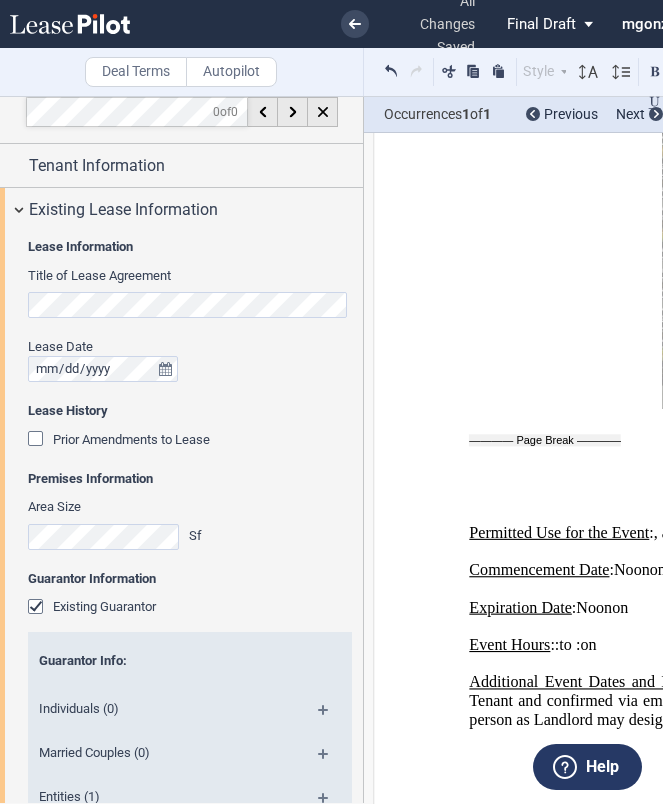 scroll, scrollTop: 0, scrollLeft: 0, axis: both 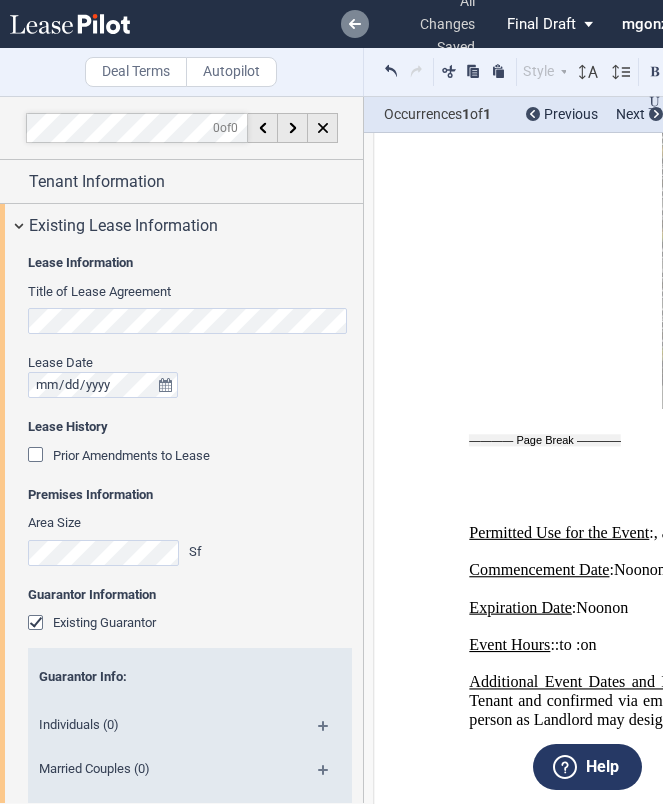click 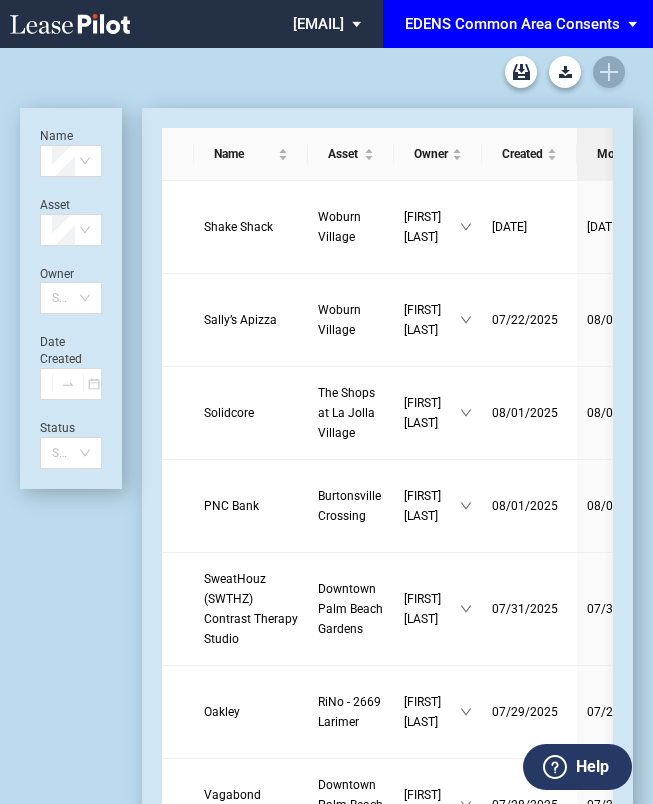 scroll, scrollTop: 0, scrollLeft: 0, axis: both 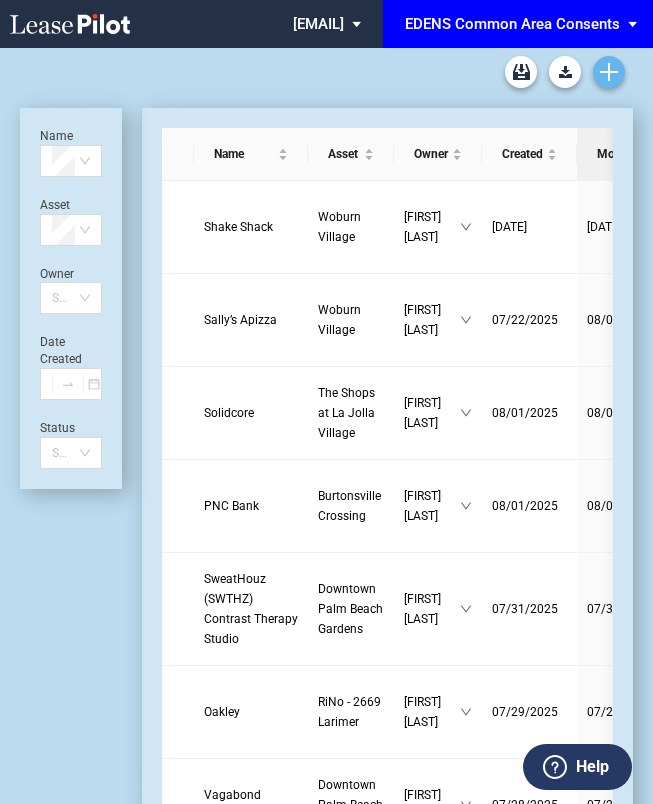 click 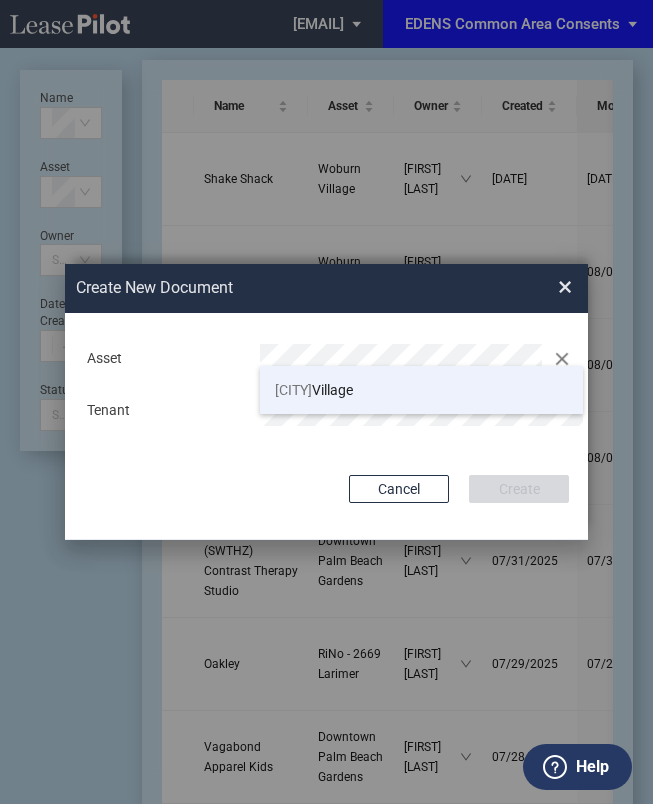 click on "Woburn  Village" at bounding box center [422, 390] 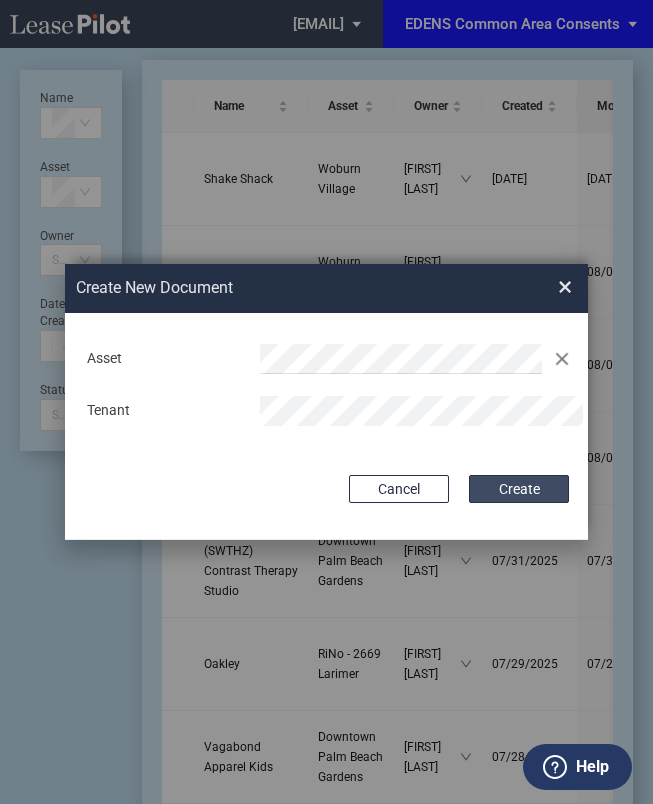 click on "Create" at bounding box center [519, 489] 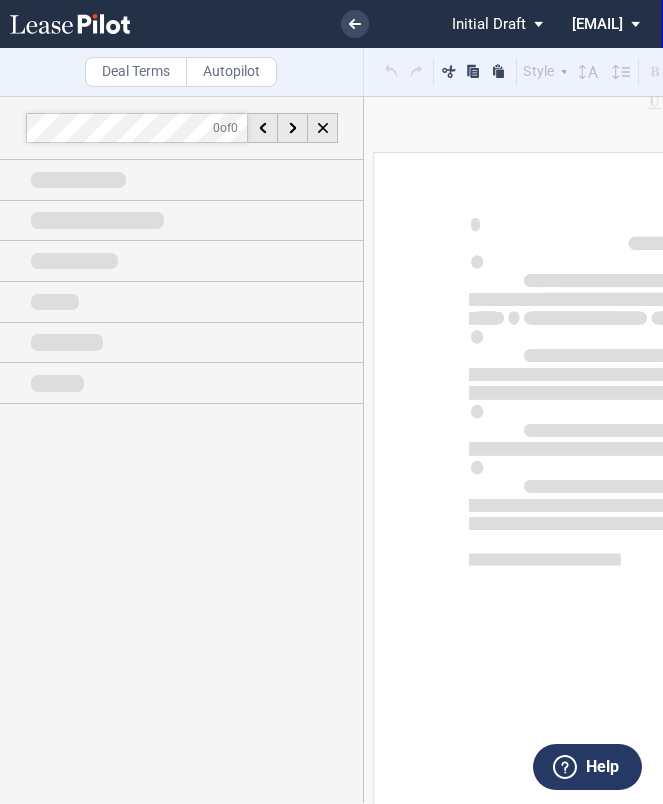 scroll, scrollTop: 0, scrollLeft: 0, axis: both 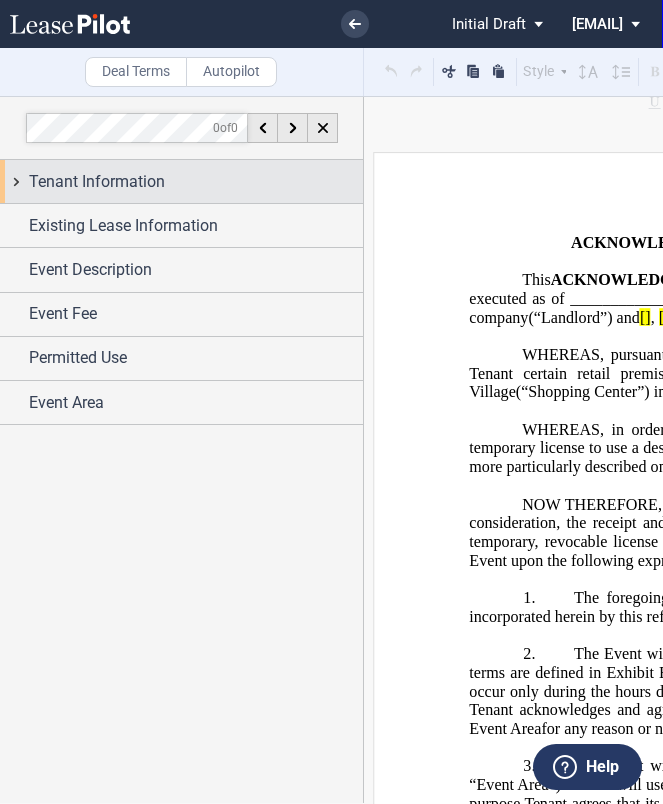click on "Tenant Information" at bounding box center (196, 182) 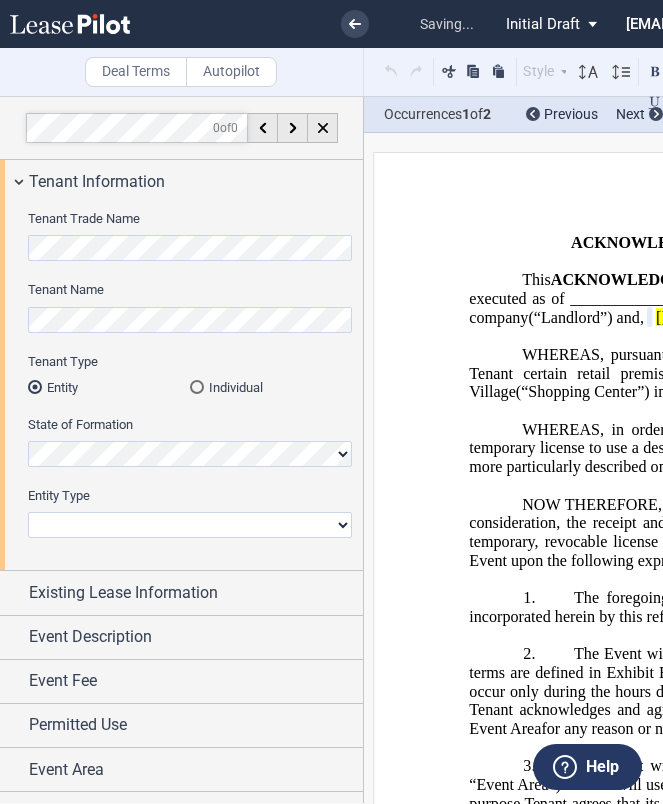 click on "Corporation
Limited Liability Company
General Partnership
Limited Partnership
Non-Profit Corporation
Other" at bounding box center (190, 525) 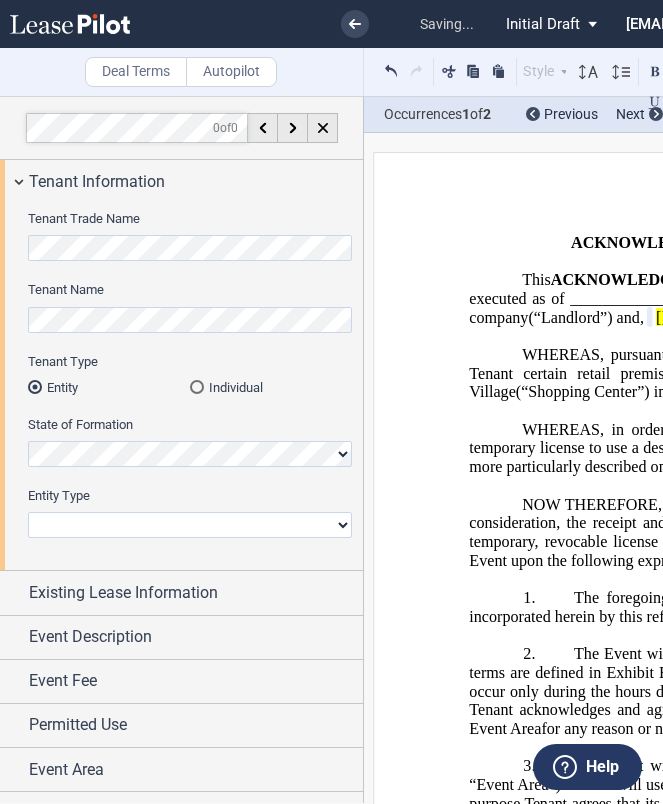 select on "corporation" 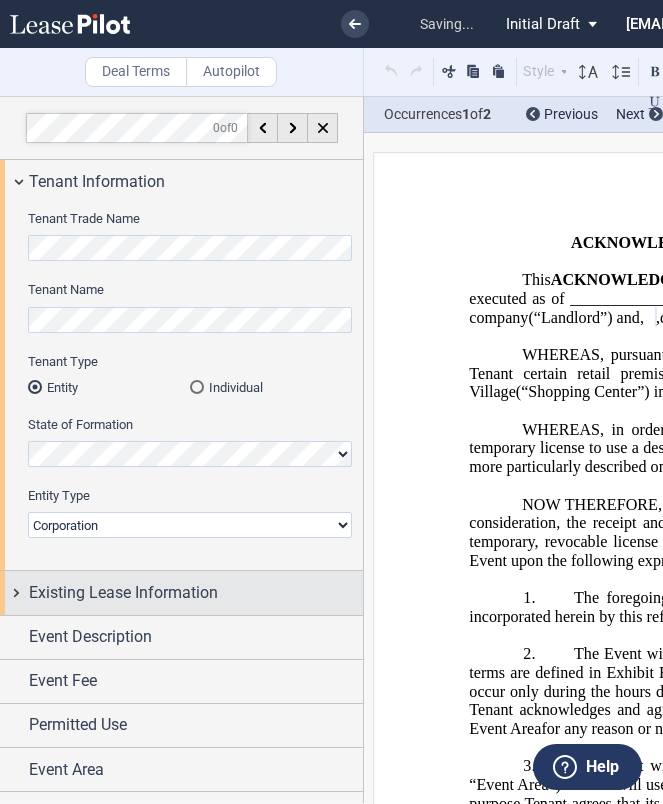 click on "Existing Lease Information" at bounding box center (123, 593) 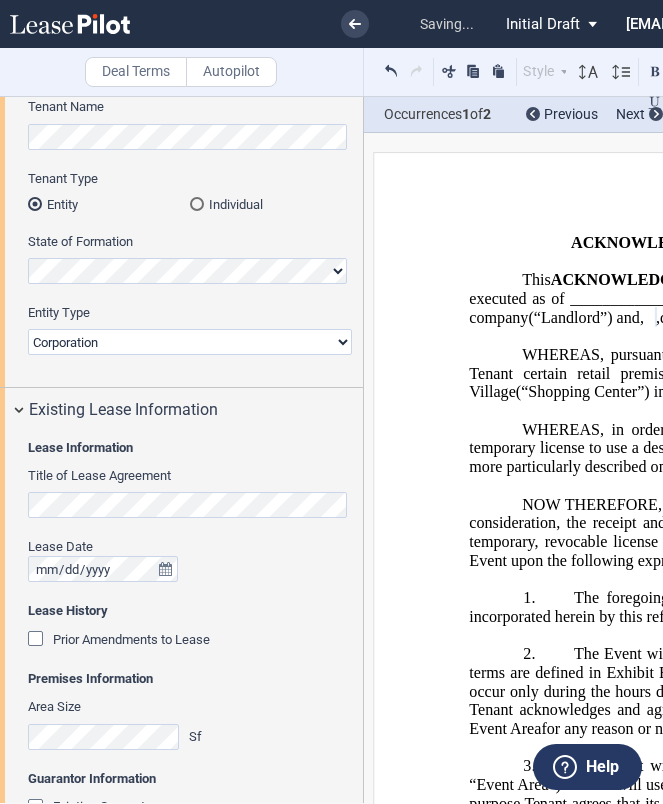 scroll, scrollTop: 195, scrollLeft: 0, axis: vertical 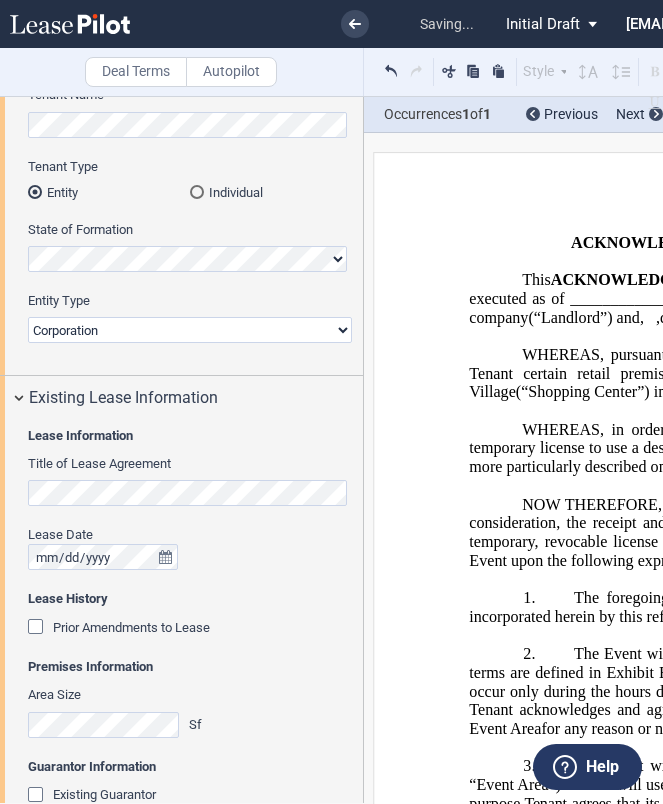 click at bounding box center [38, 629] 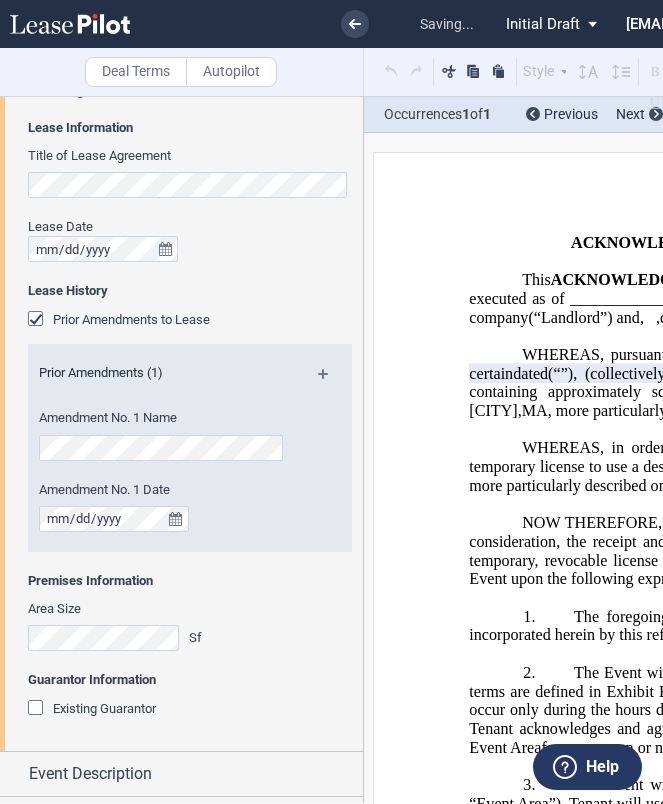 scroll, scrollTop: 505, scrollLeft: 0, axis: vertical 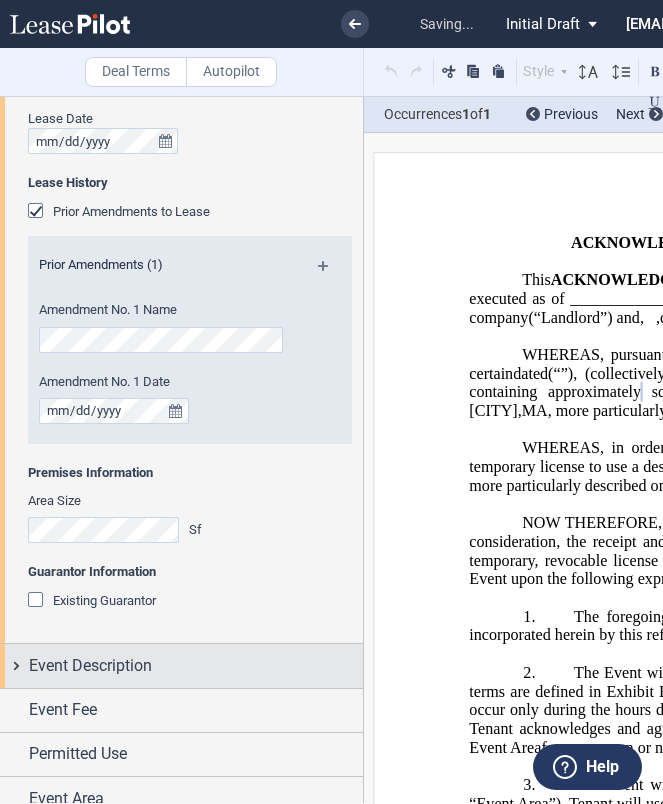 click on "Event Description" at bounding box center [90, 666] 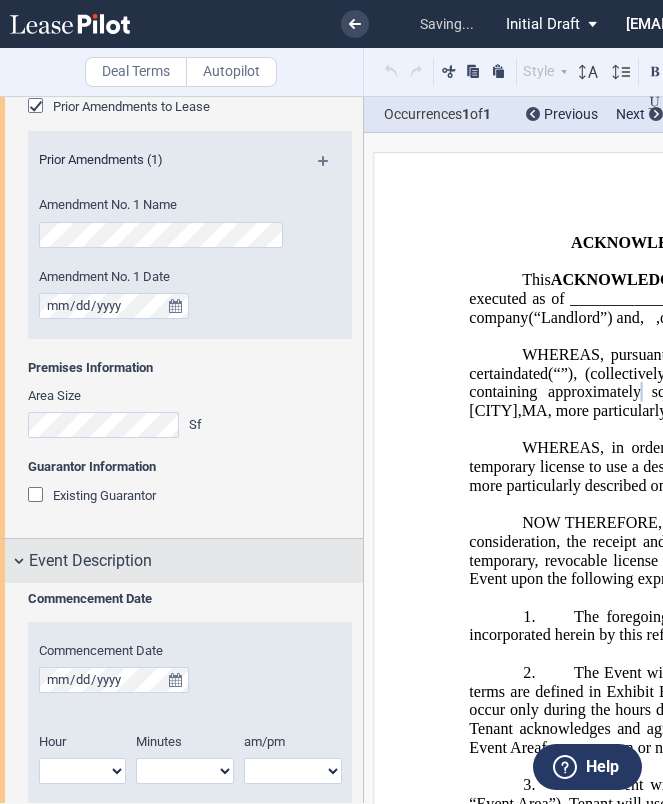 scroll, scrollTop: 737, scrollLeft: 0, axis: vertical 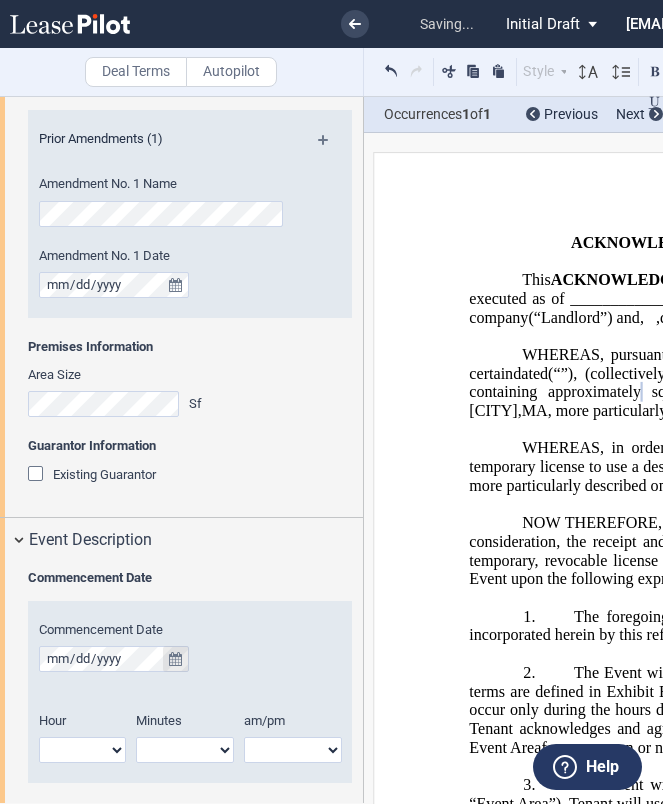click 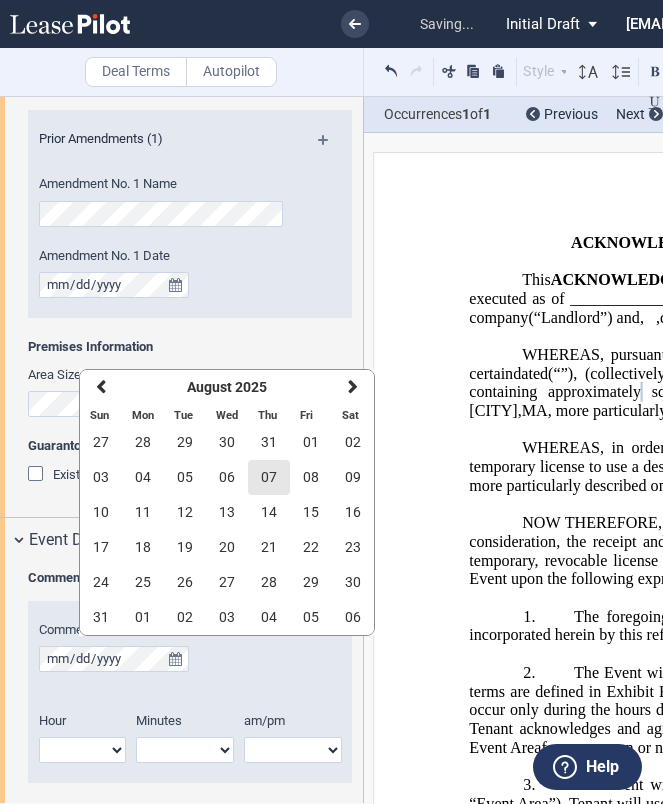 click on "07" at bounding box center (269, 477) 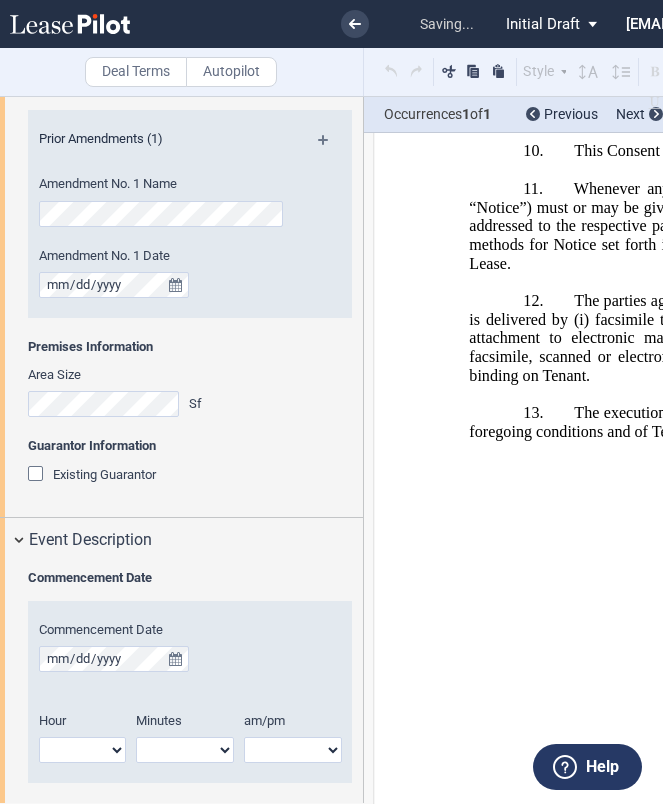 scroll, scrollTop: 2375, scrollLeft: 0, axis: vertical 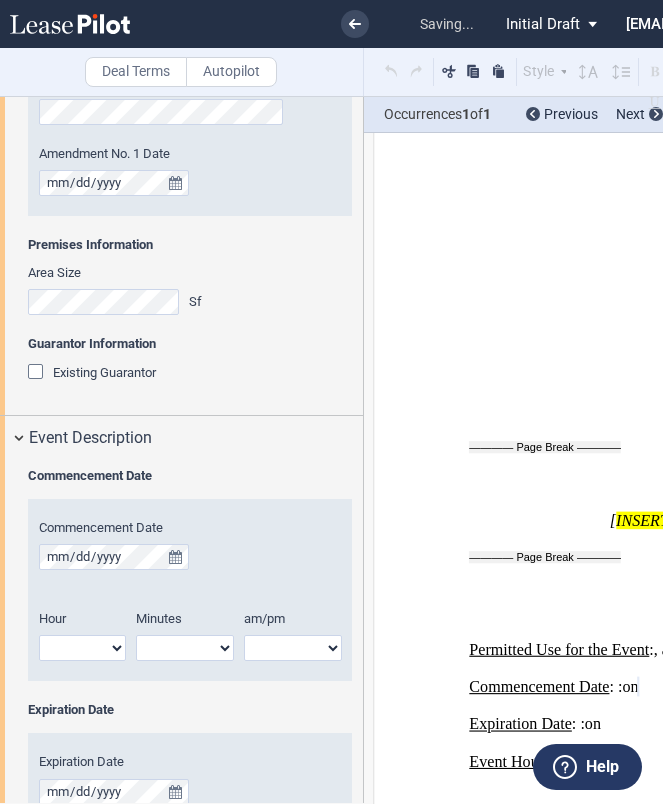 click on "1
2
3
4
5
6
7
8
9
10
11
12" at bounding box center [82, 648] 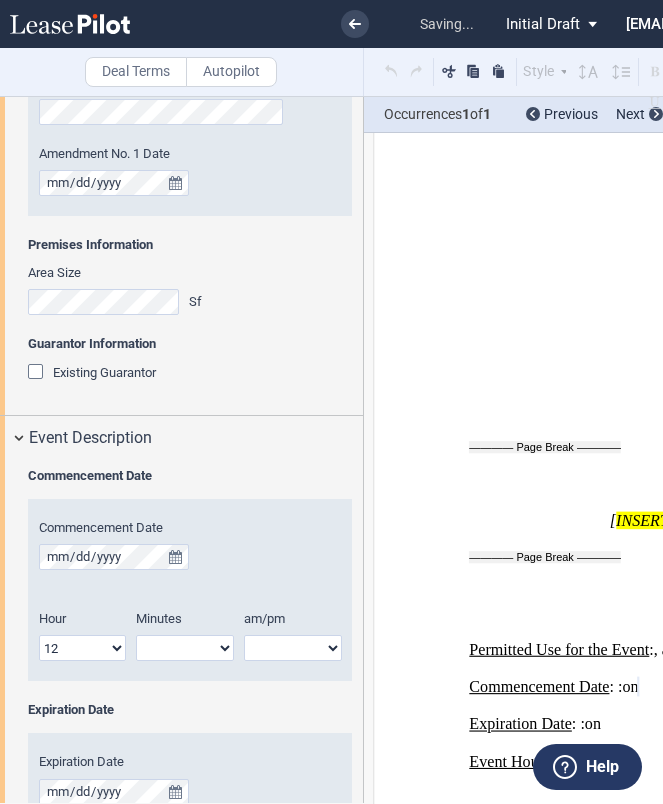 click on "00
05
10
15
20
25
30
35
40
45
50
55" at bounding box center (185, 648) 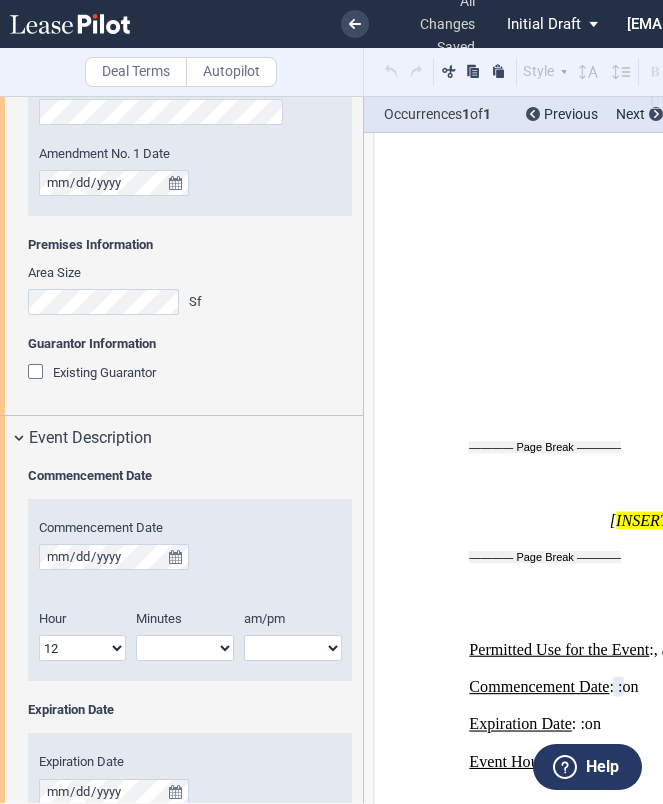 select on "00" 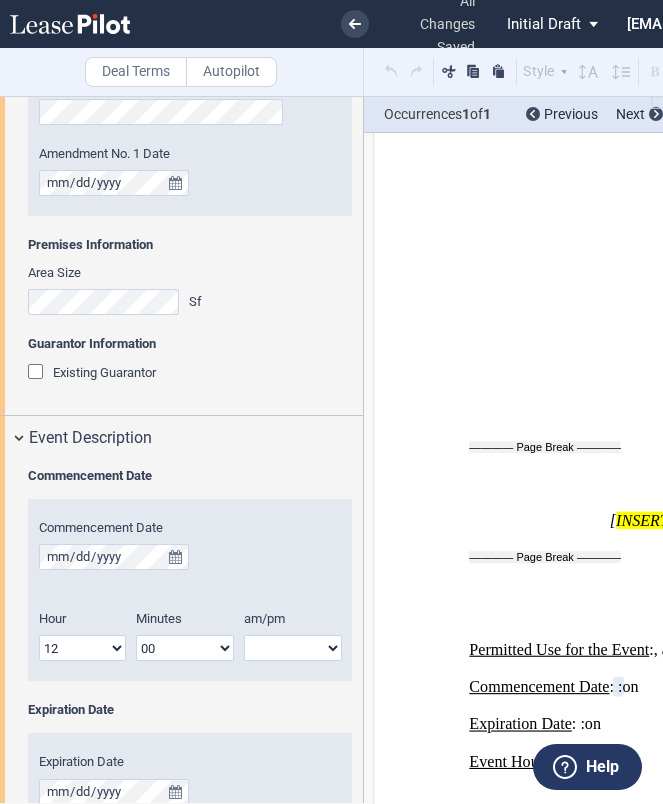 click on "am
pm" at bounding box center [293, 648] 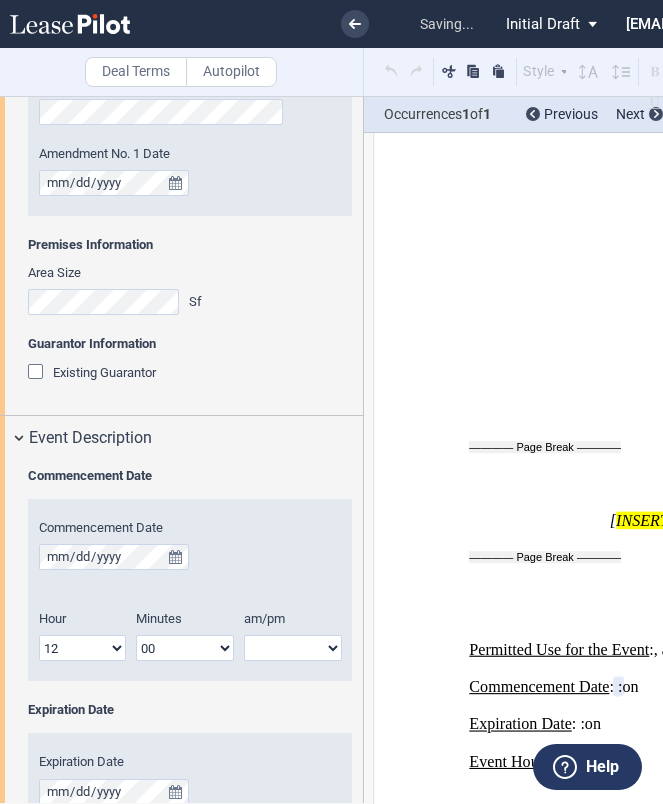 select on "pm" 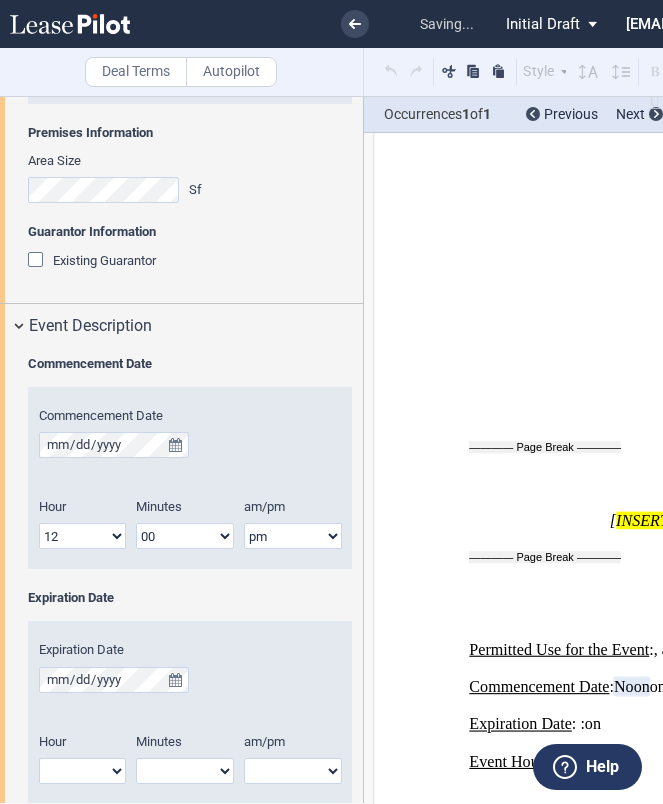 scroll, scrollTop: 953, scrollLeft: 0, axis: vertical 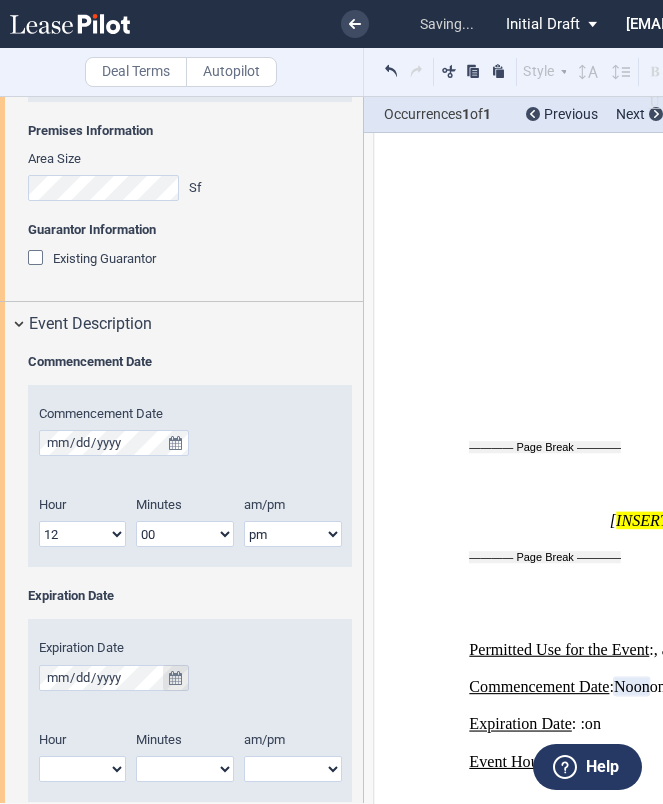 click 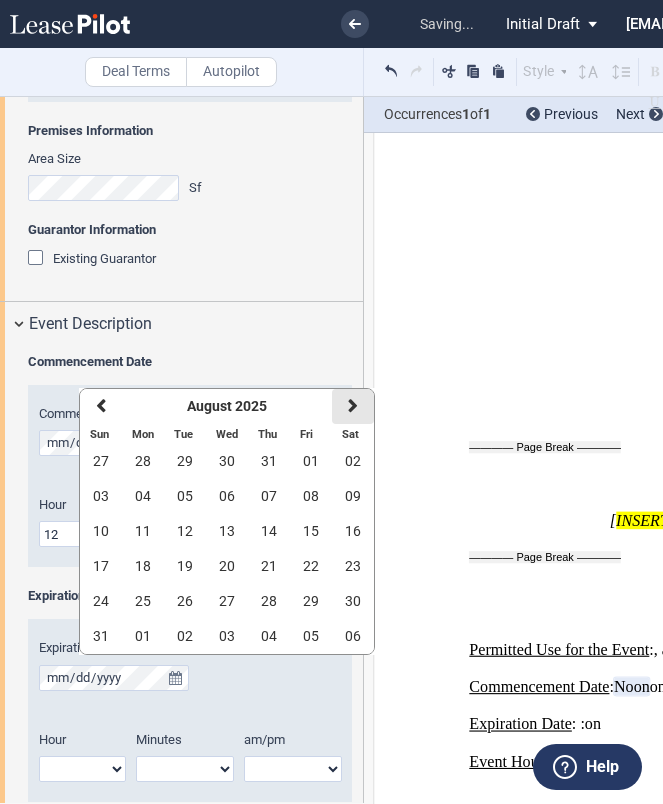 click on "next" at bounding box center [353, 406] 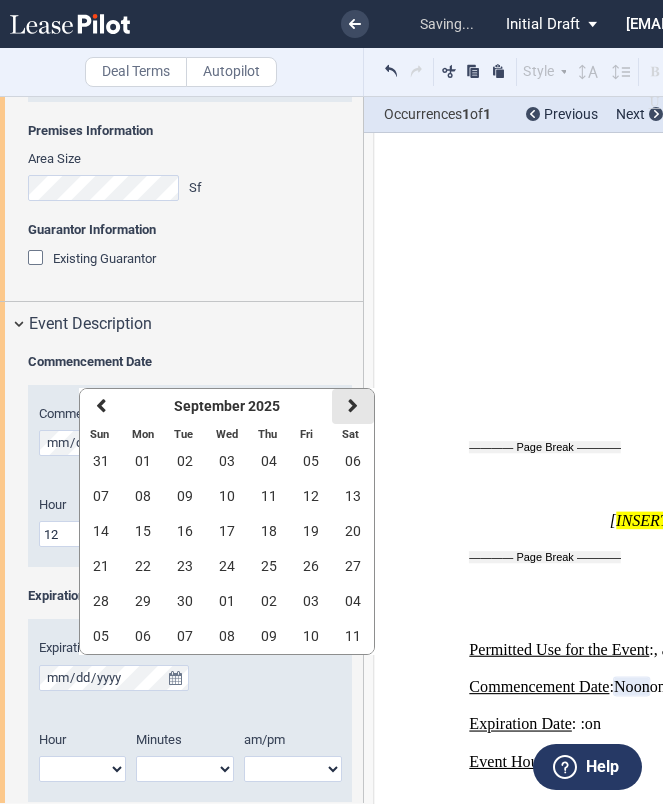 click on "next" at bounding box center [353, 406] 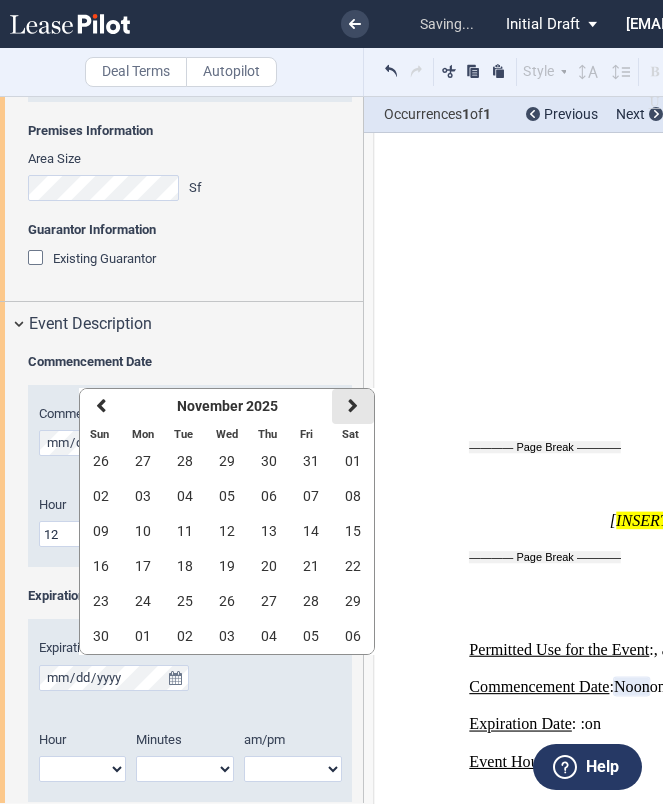 click on "next" at bounding box center [353, 406] 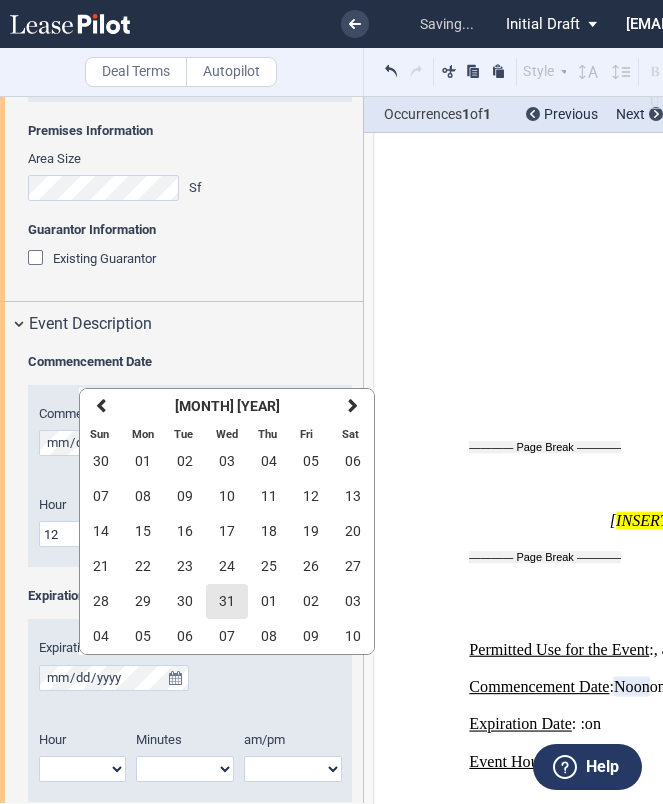 click on "31" at bounding box center [227, 601] 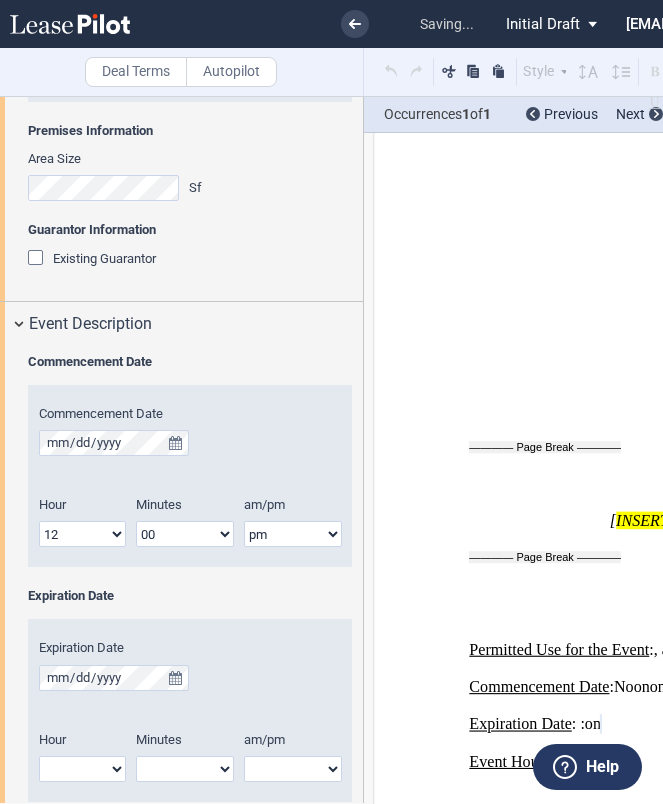 click on "1
2
3
4
5
6
7
8
9
10
11
12" at bounding box center (82, 769) 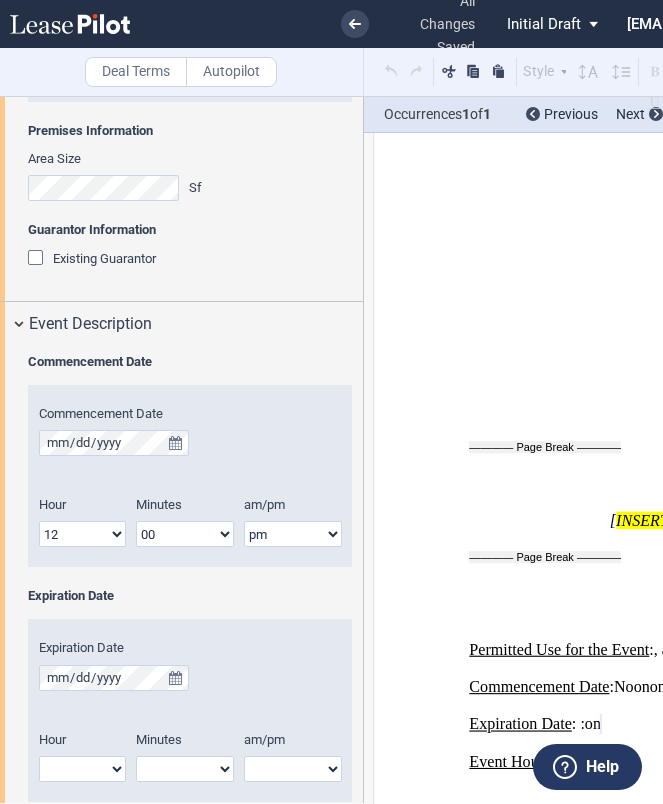 select on "12" 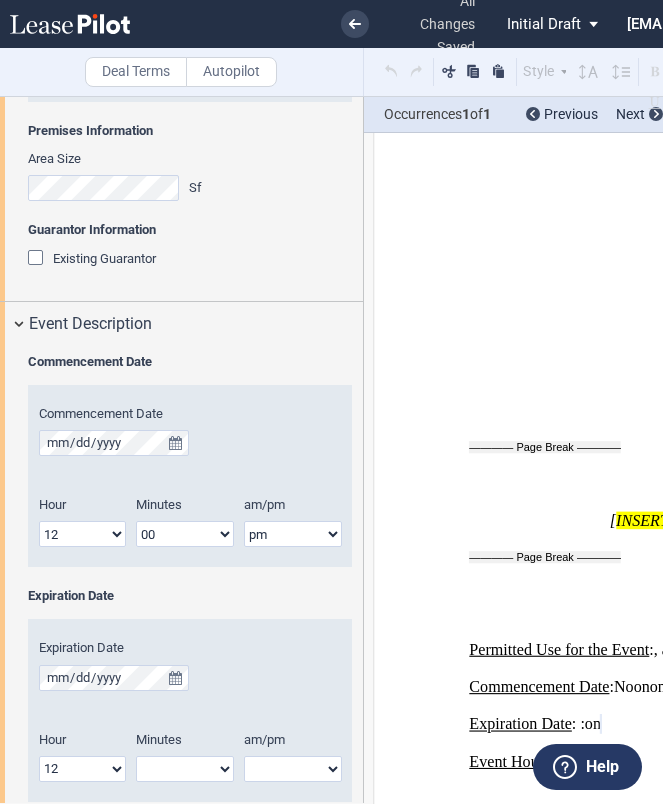 click on "00
05
10
15
20
25
30
35
40
45
50
55" at bounding box center (185, 769) 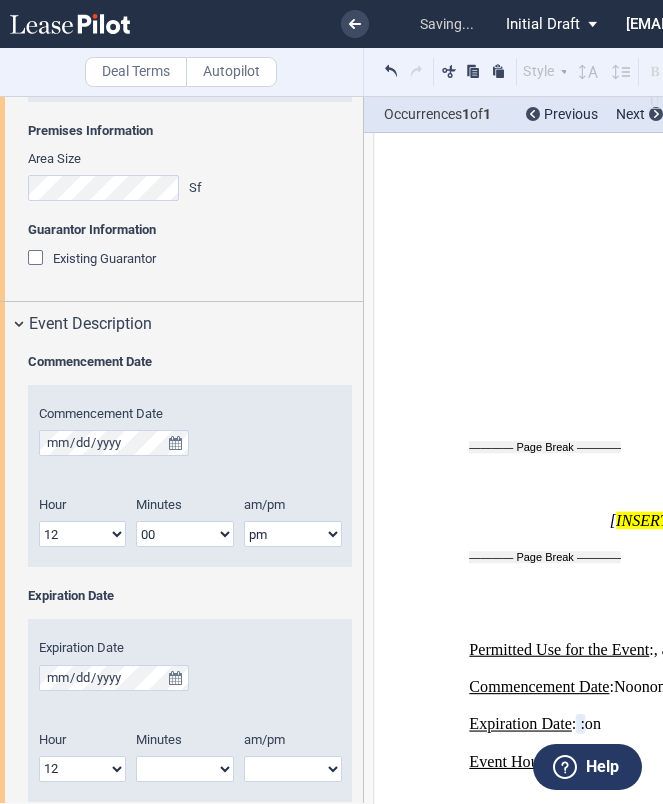 select on "00" 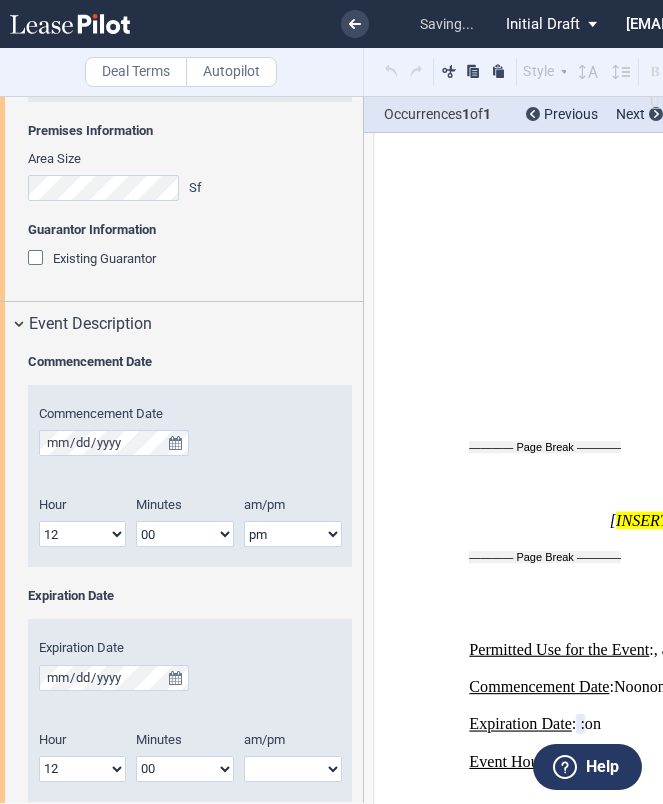 click on "am
pm" at bounding box center (293, 769) 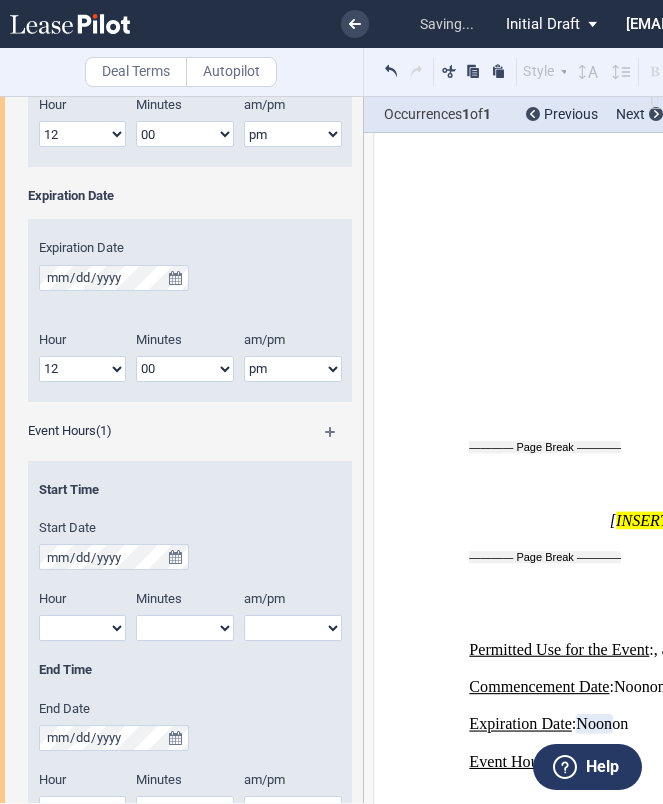 scroll, scrollTop: 1376, scrollLeft: 0, axis: vertical 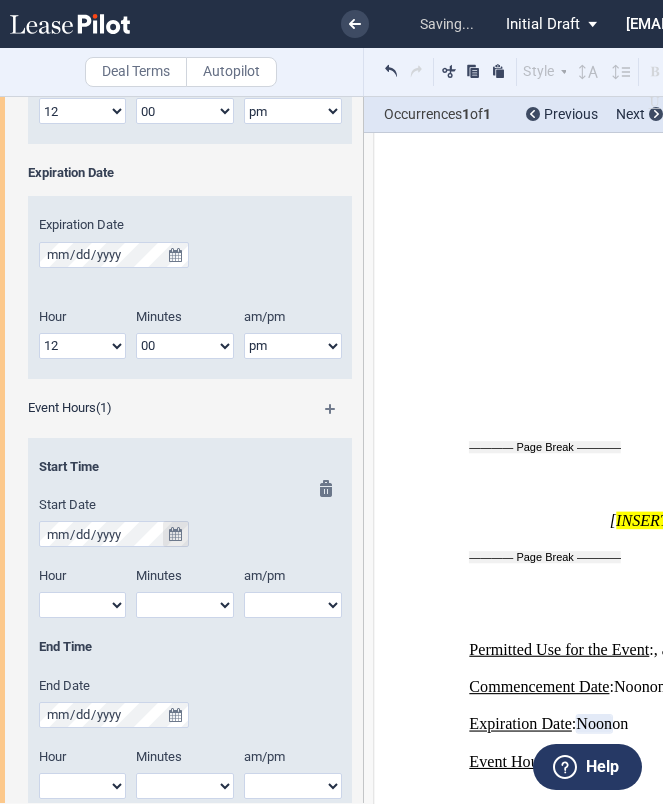 click 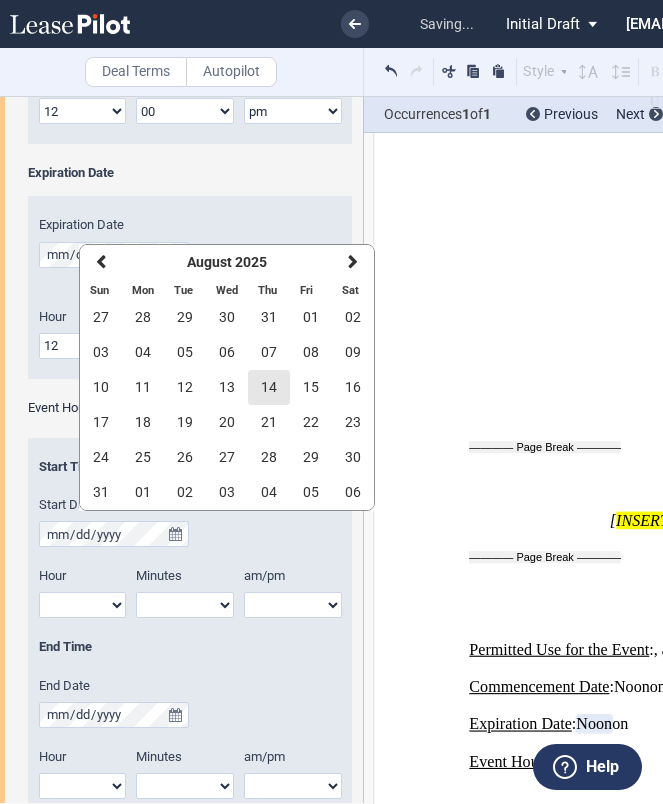 click on "14" at bounding box center (269, 387) 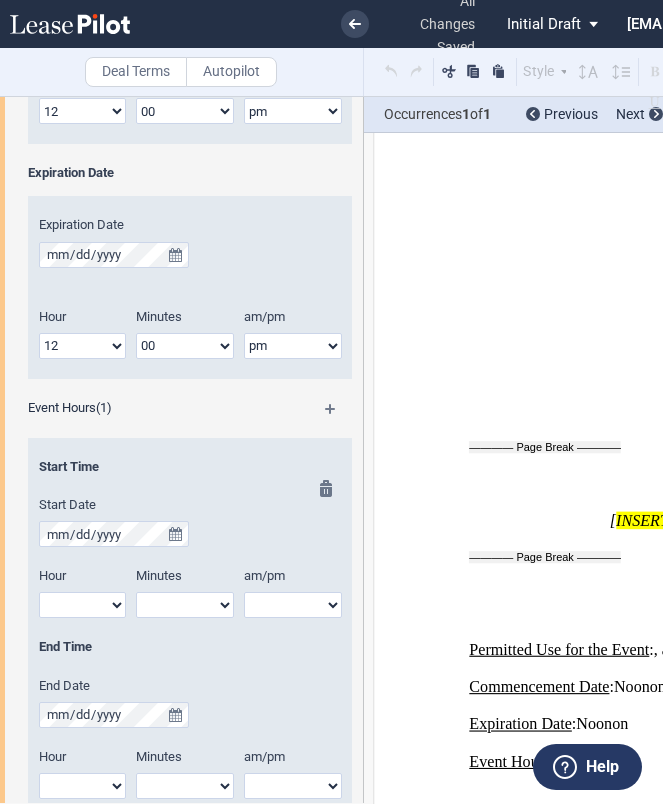 click on "1
2
3
4
5
6
7
8
9
10
11
12" at bounding box center (82, 605) 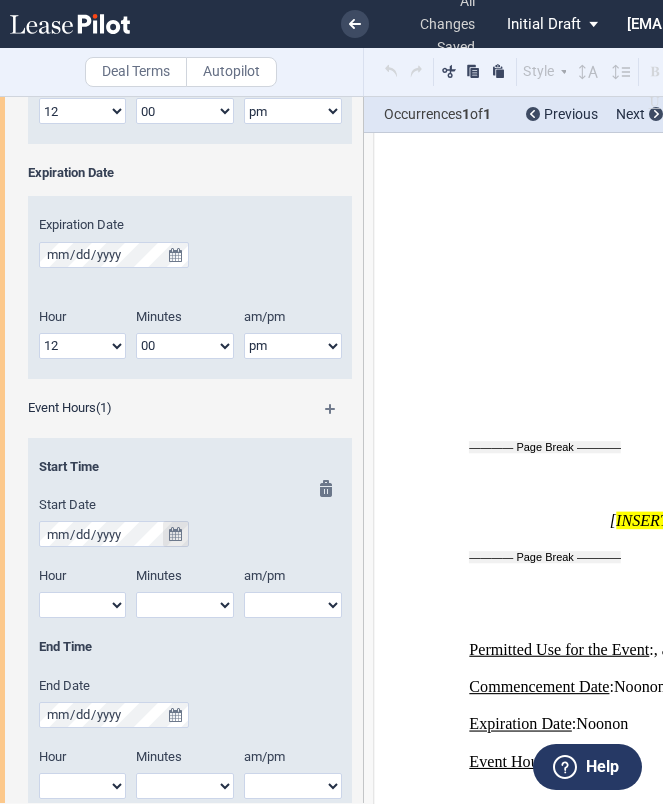 click 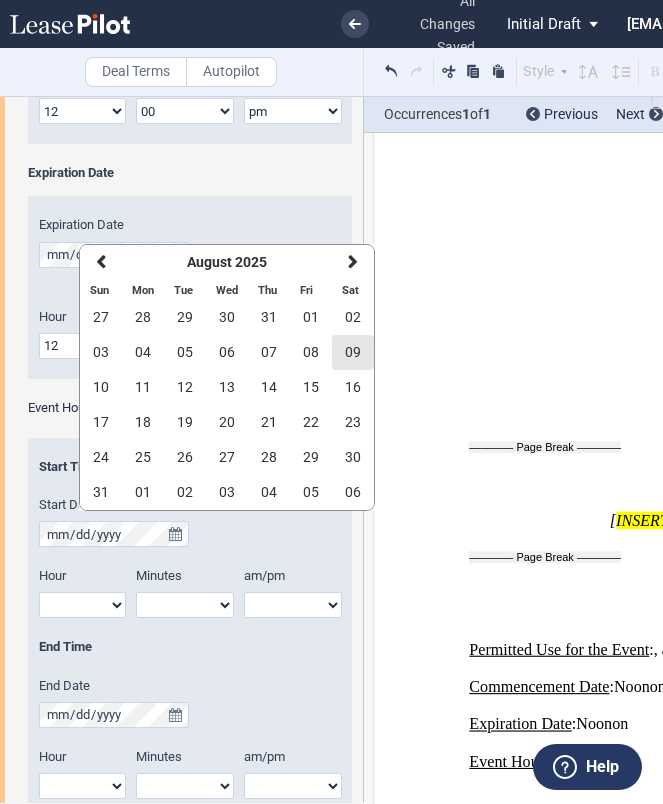 click on "09" at bounding box center (353, 352) 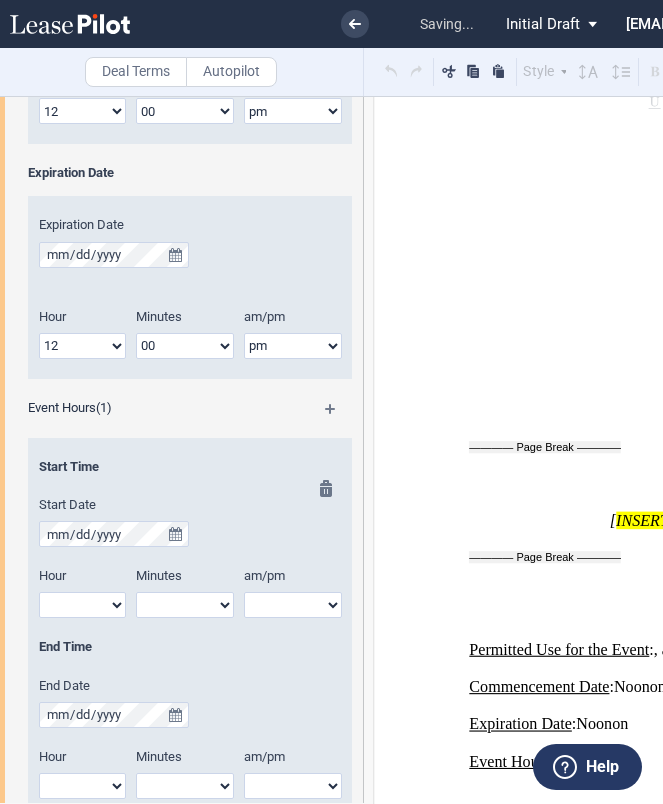 click on "1
2
3
4
5
6
7
8
9
10
11
12" at bounding box center [82, 605] 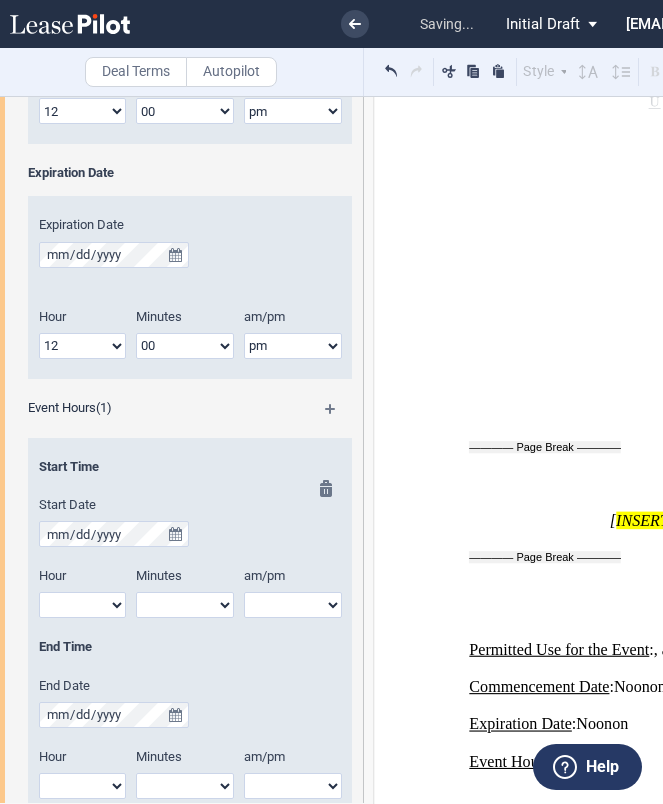 select on "8" 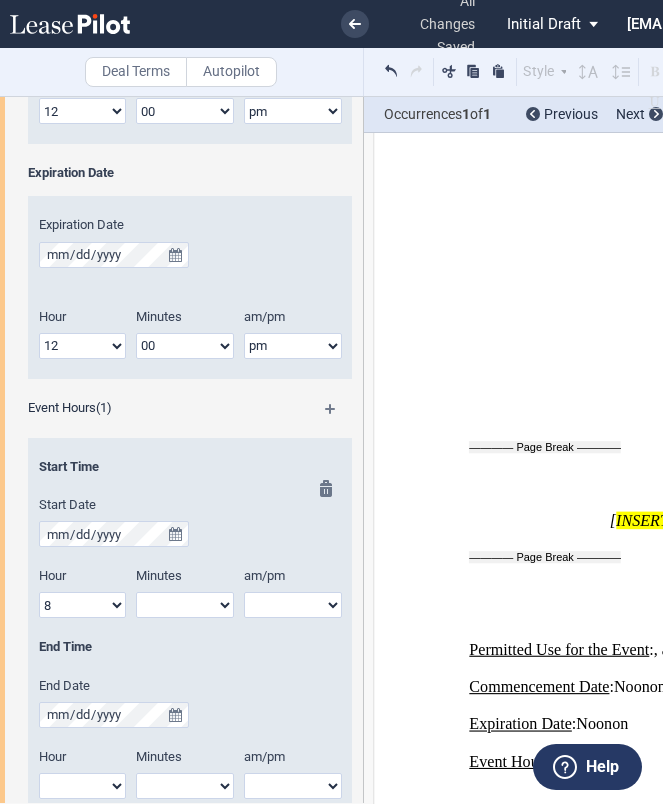 click on "00
05
10
15
20
25
30
35
40
45
50
55" at bounding box center (185, 605) 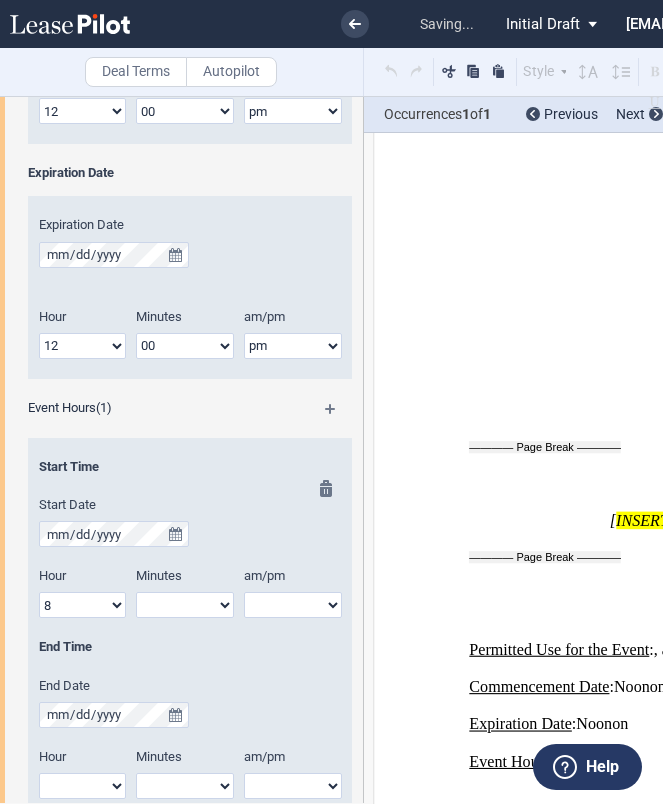 select on "00" 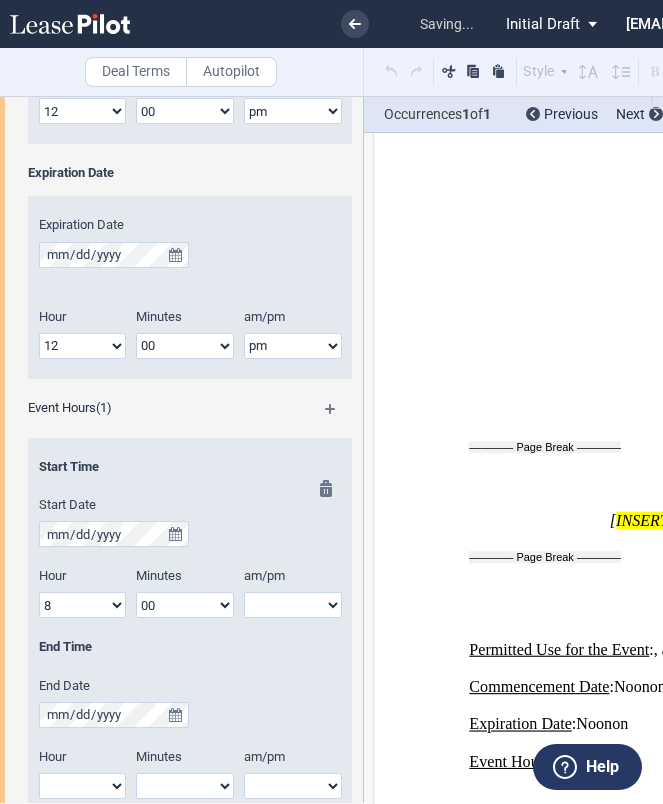 click on "am
pm" at bounding box center [293, 605] 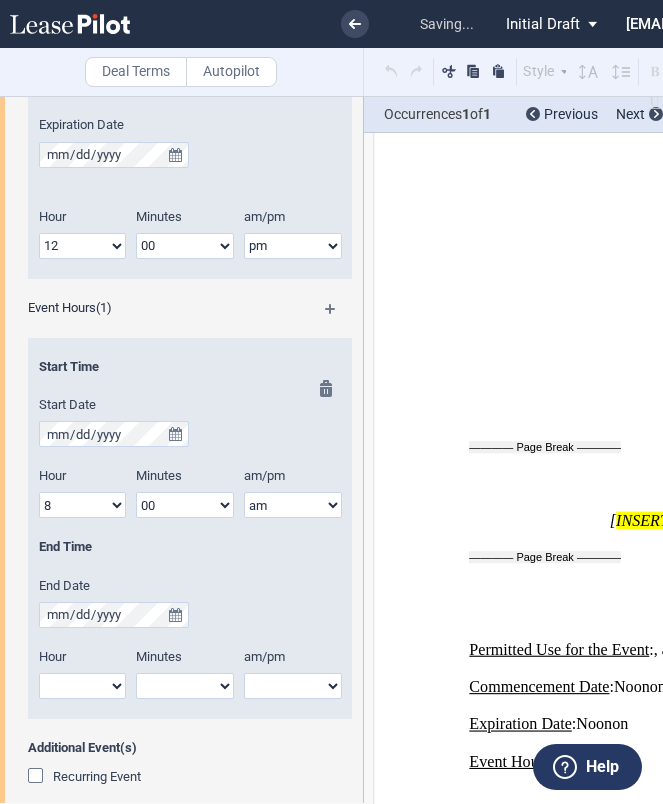 scroll, scrollTop: 1477, scrollLeft: 0, axis: vertical 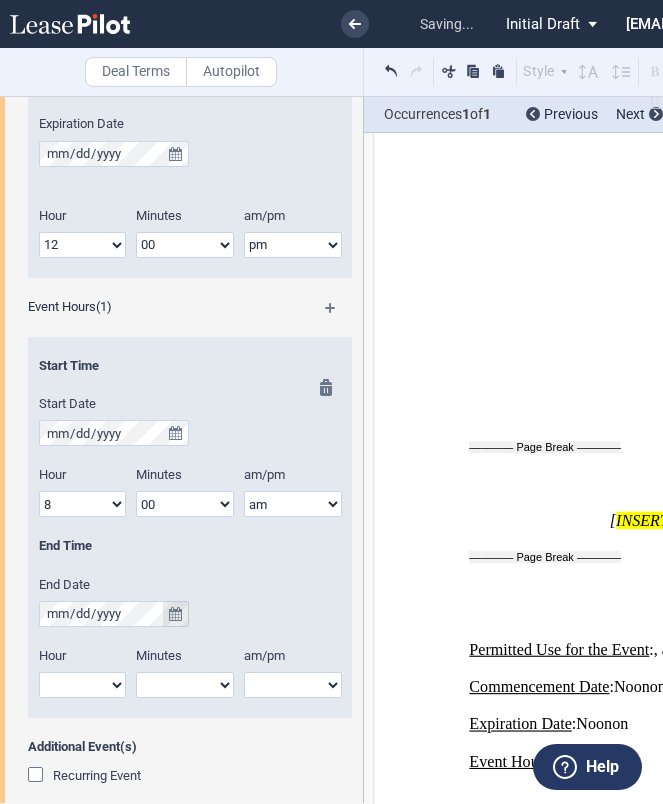click 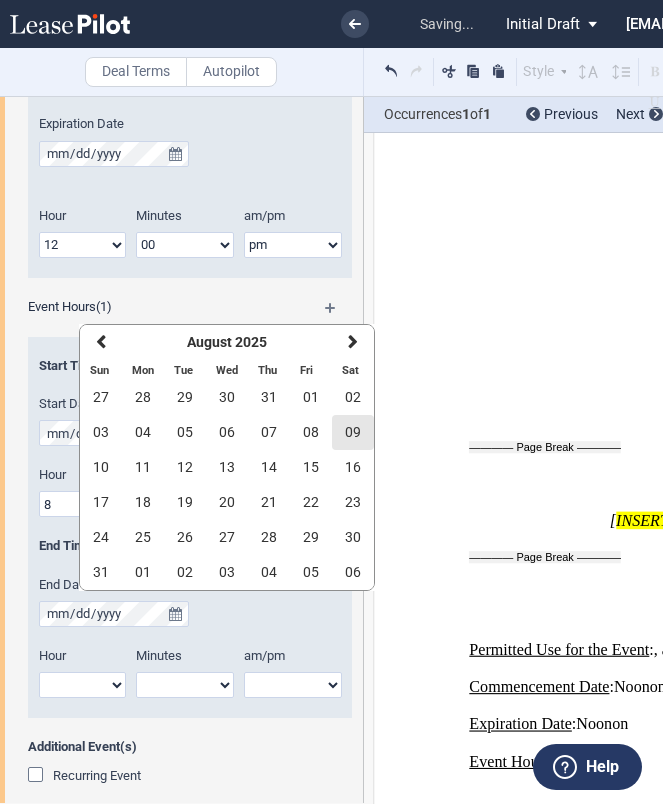 click on "09" at bounding box center [353, 432] 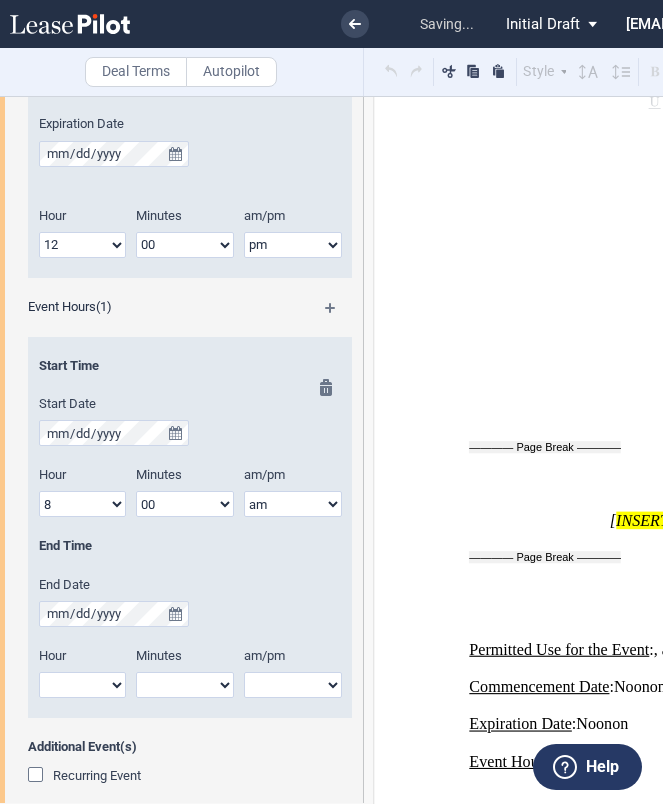 click on "1
2
3
4
5
6
7
8
9
10
11
12" at bounding box center (82, 685) 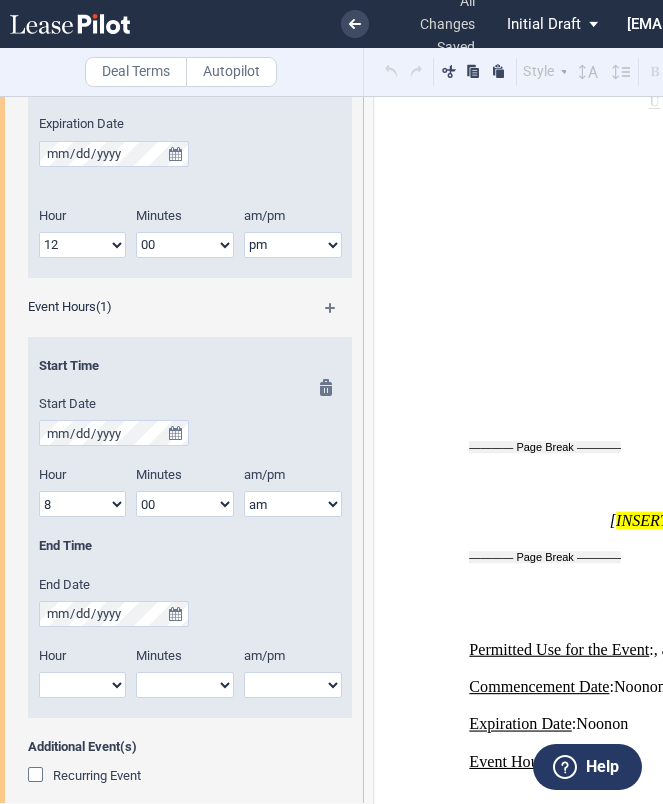 select on "10" 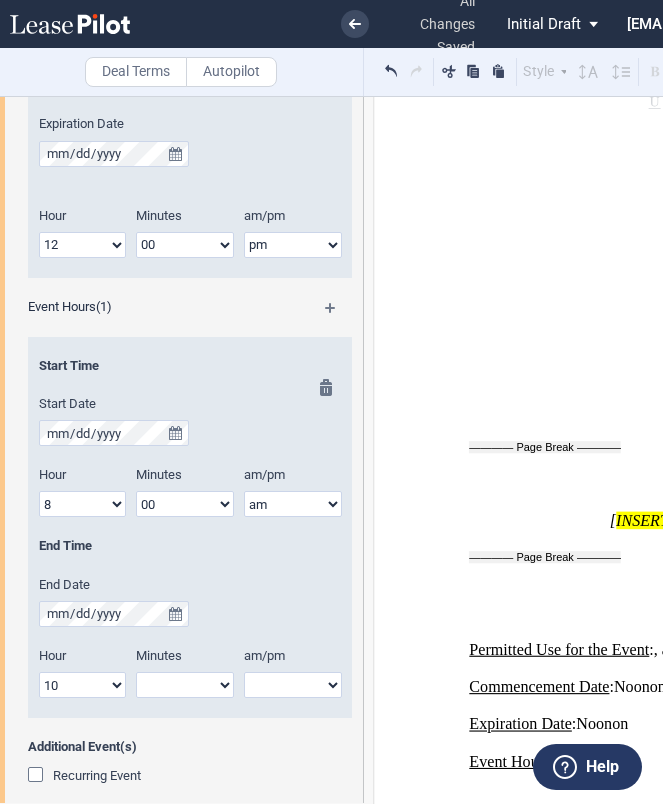 click on "00
05
10
15
20
25
30
35
40
45
50
55" at bounding box center (185, 685) 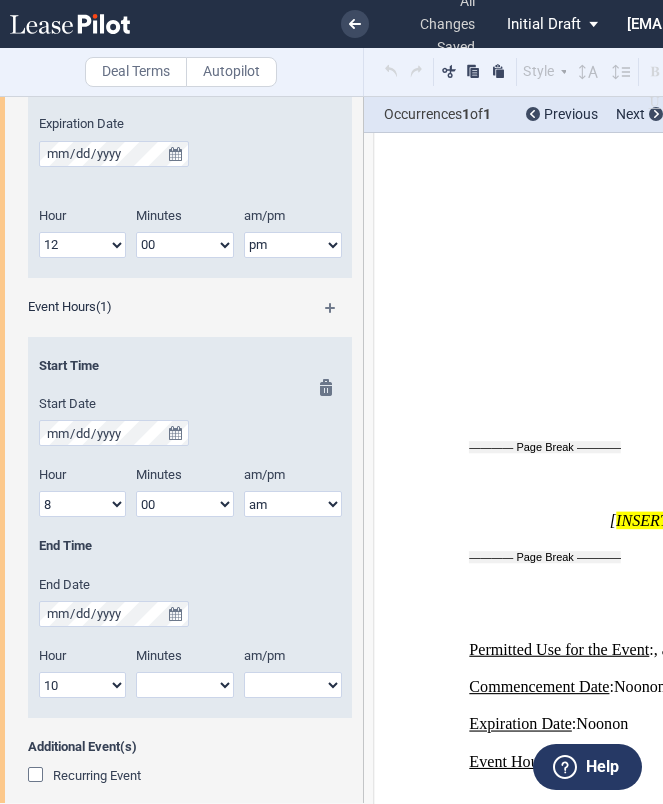 select on "00" 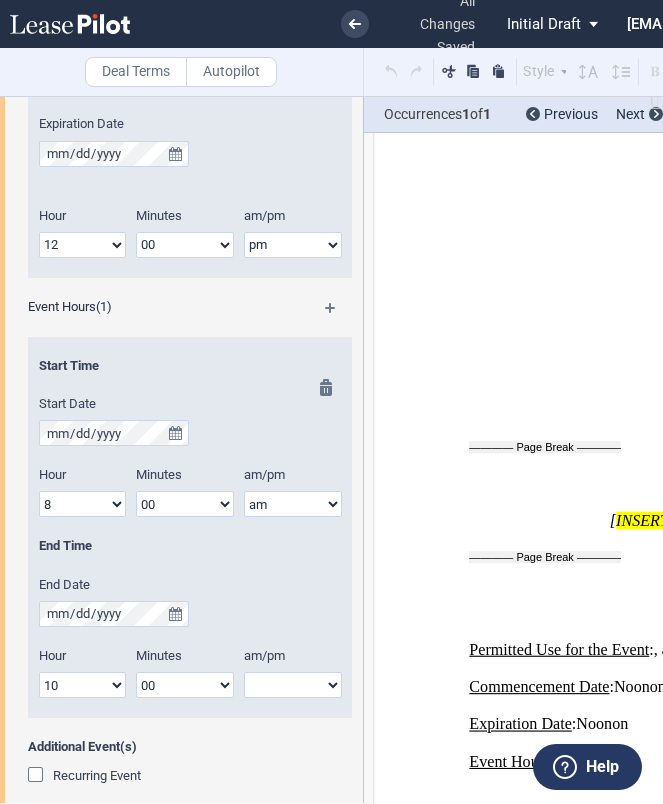 click on "am
pm" at bounding box center (293, 685) 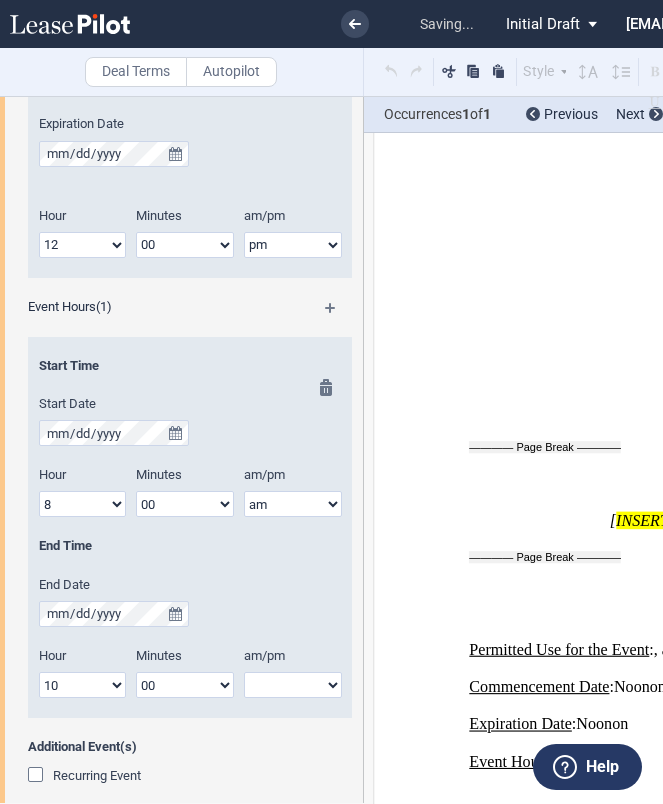 select on "am" 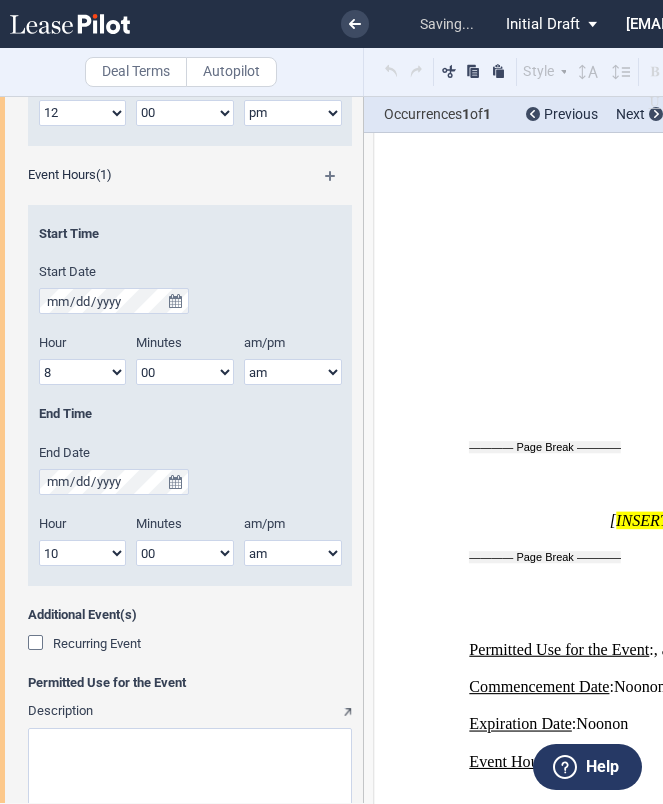 scroll, scrollTop: 1636, scrollLeft: 0, axis: vertical 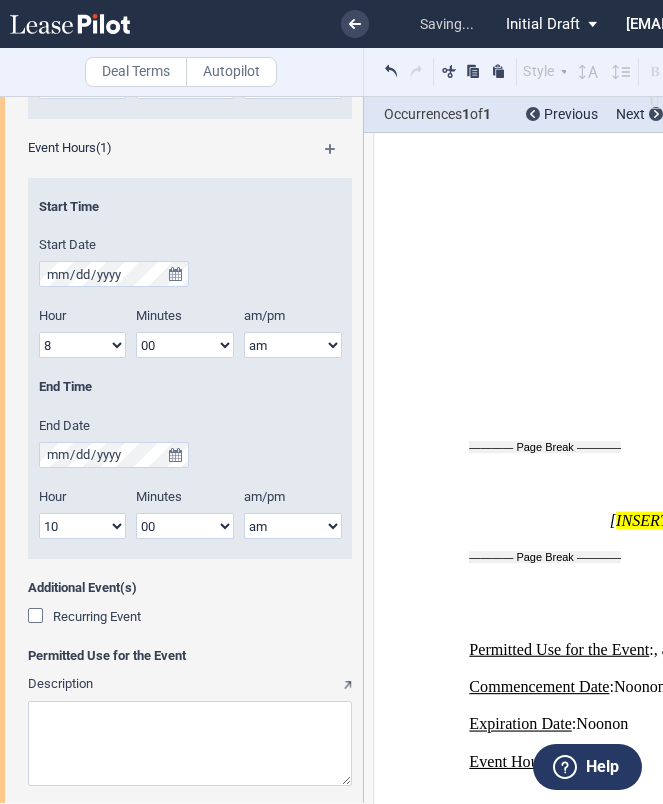 click 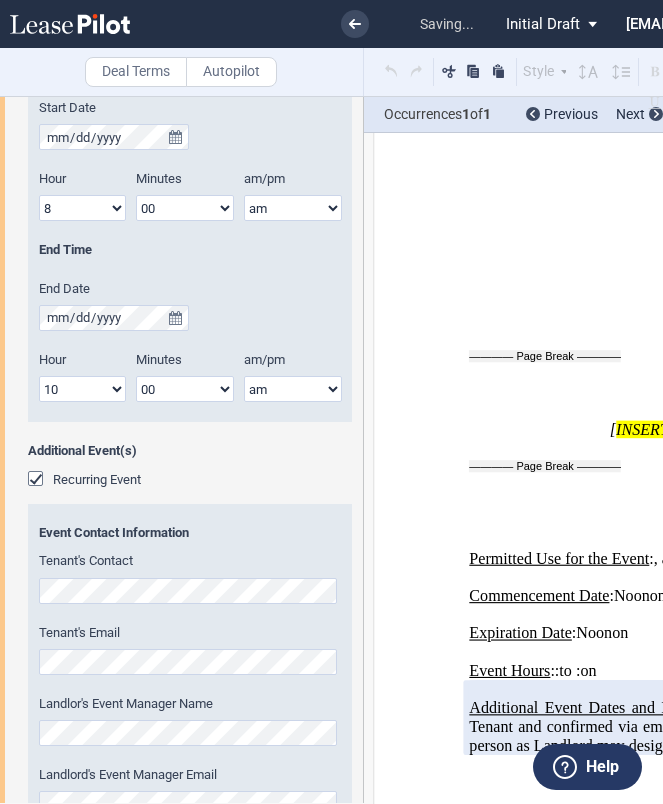 scroll, scrollTop: 1780, scrollLeft: 0, axis: vertical 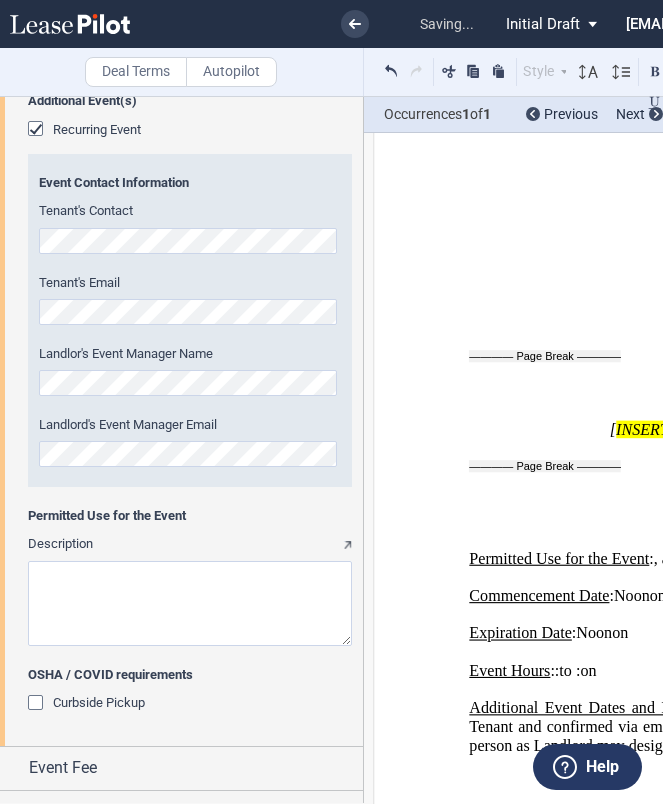 click on "Description" at bounding box center [190, 603] 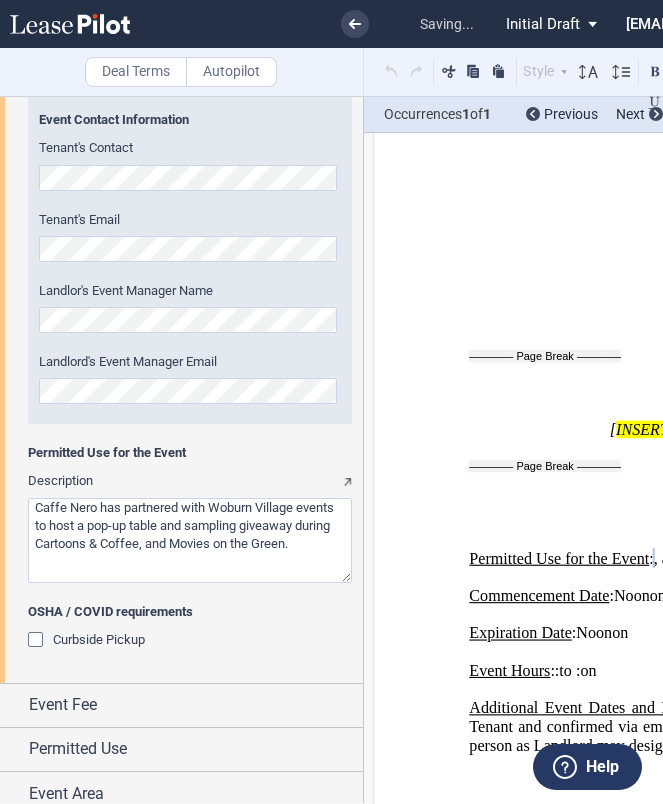 scroll, scrollTop: 2199, scrollLeft: 0, axis: vertical 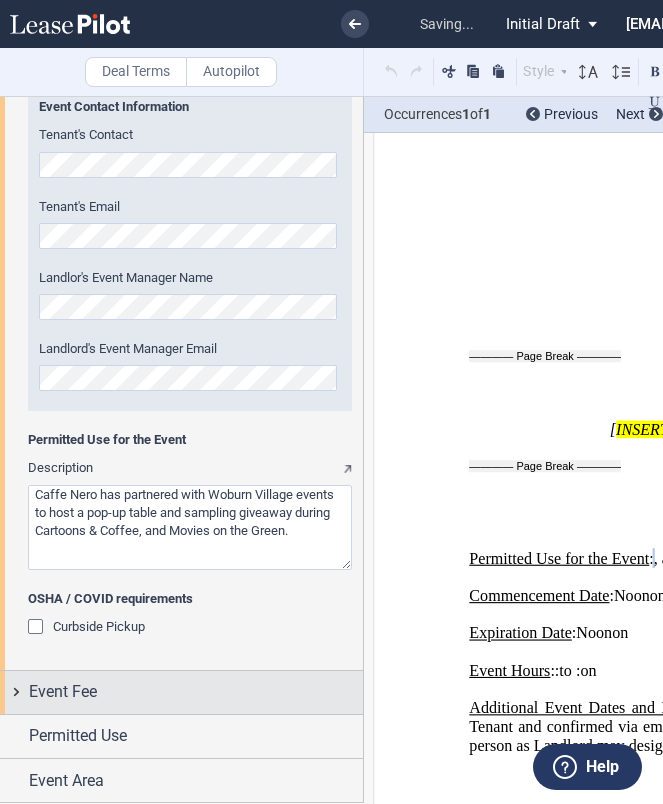type on "Caffe Nero has partnered with Woburn Village events to host a pop-up table and sampling giveaway during Cartoons & Coffee, and Movies on the Green." 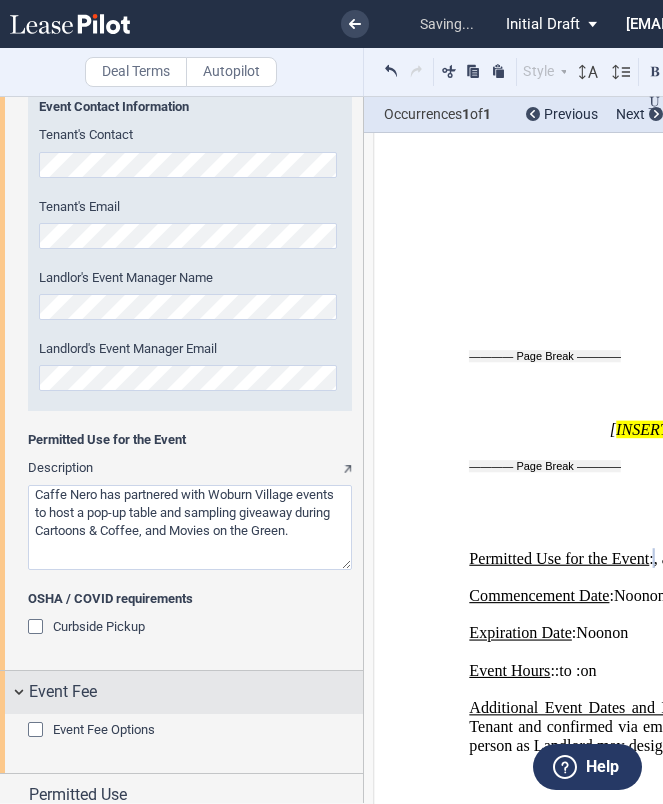 scroll, scrollTop: 2258, scrollLeft: 0, axis: vertical 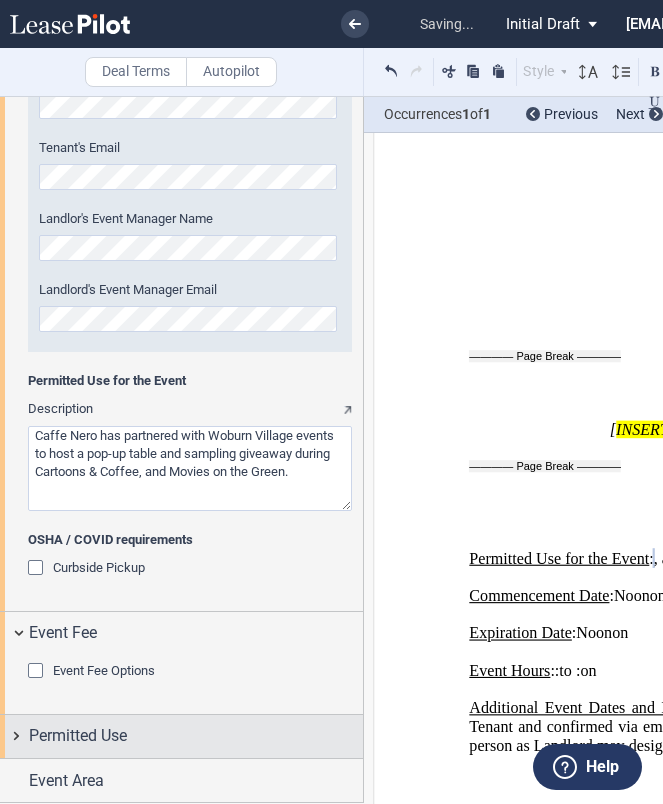 click on "Permitted Use" at bounding box center [78, 736] 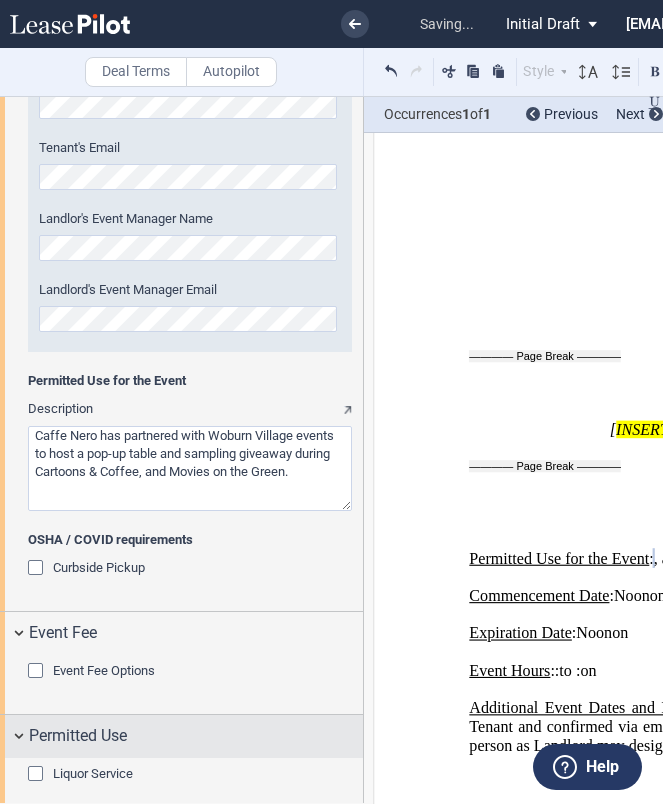 scroll, scrollTop: 2317, scrollLeft: 0, axis: vertical 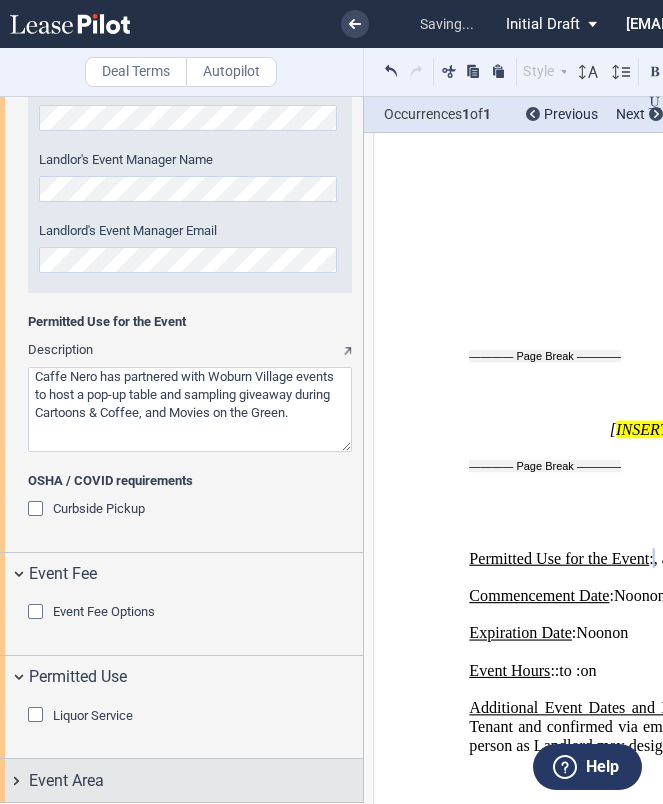 click on "Event Area" at bounding box center [66, 781] 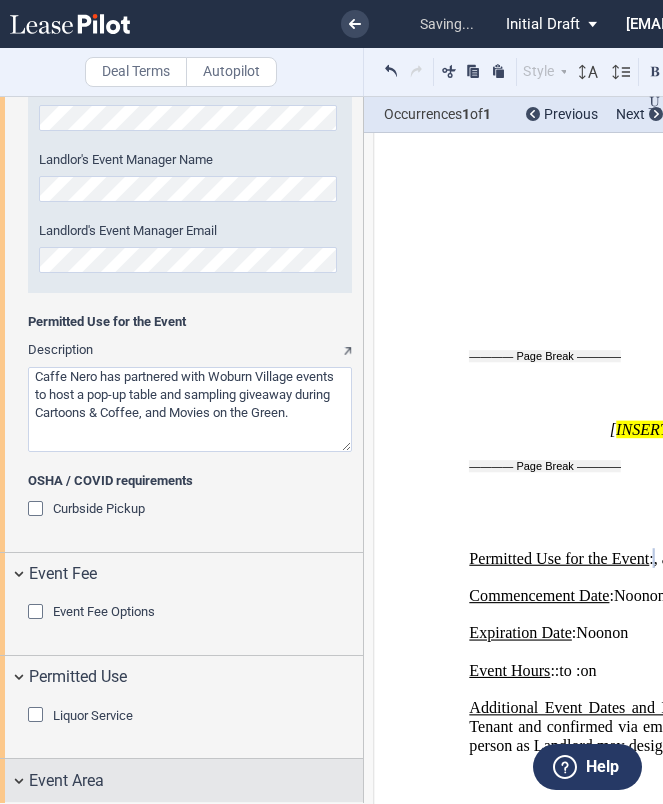 scroll, scrollTop: 2471, scrollLeft: 0, axis: vertical 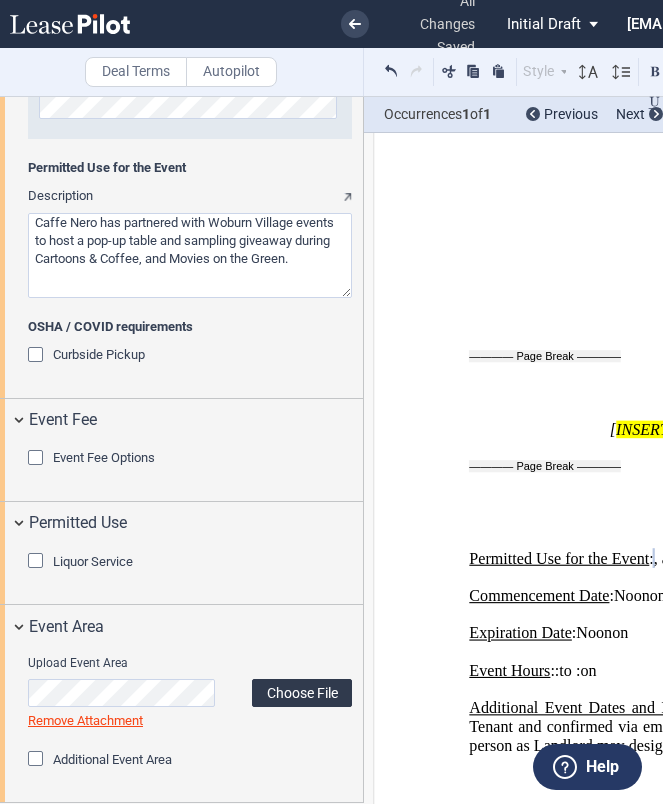 click on "Choose File" 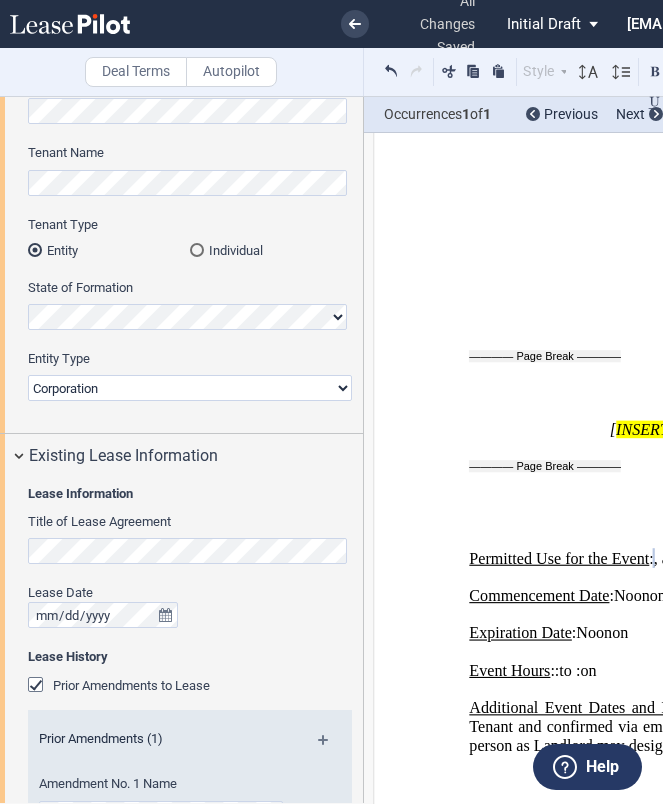 scroll, scrollTop: 0, scrollLeft: 0, axis: both 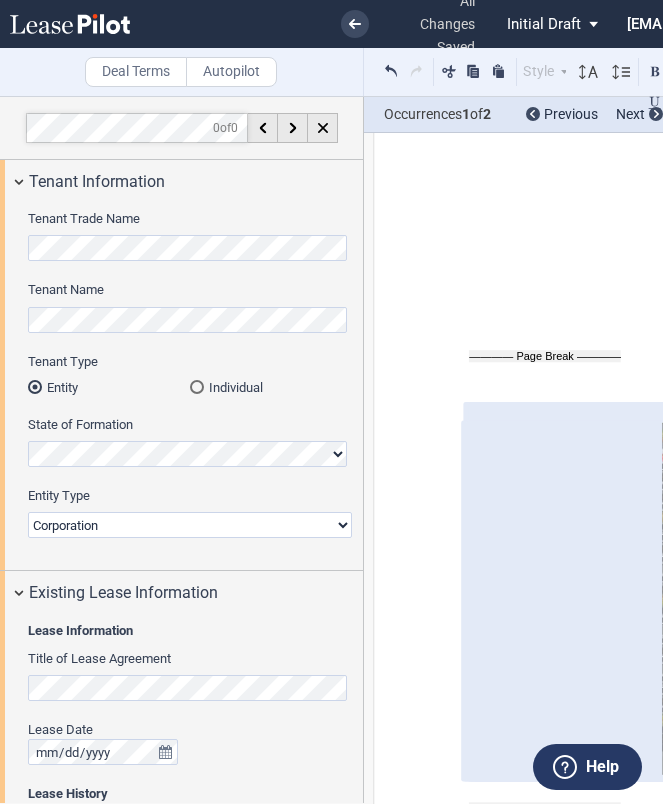 click on "Initial Draft" at bounding box center (544, 24) 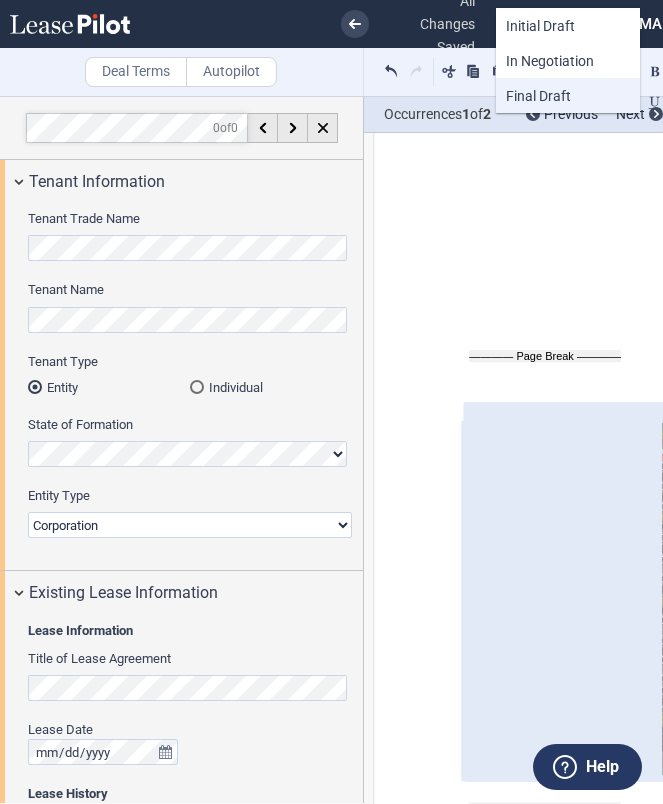click on "Final Draft" at bounding box center [538, 96] 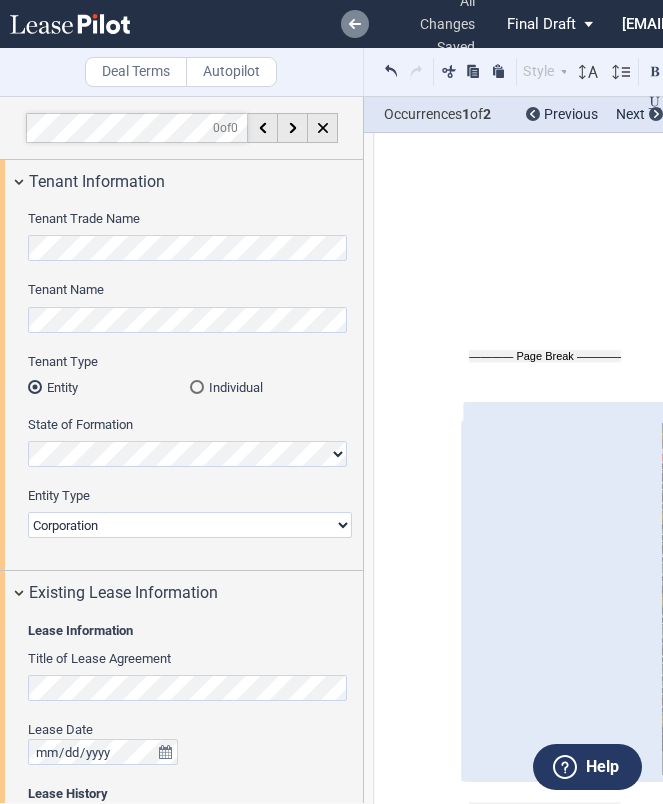 click 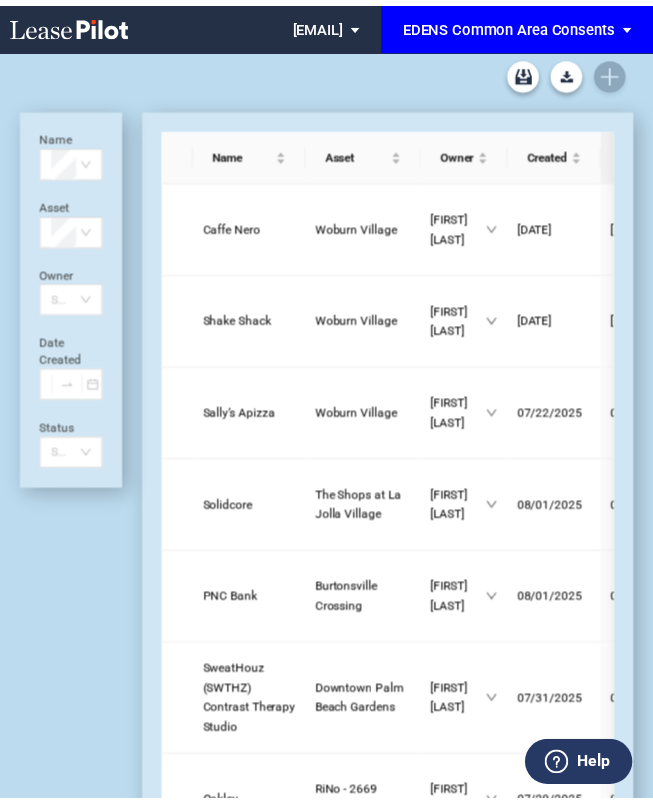 scroll, scrollTop: 0, scrollLeft: 0, axis: both 